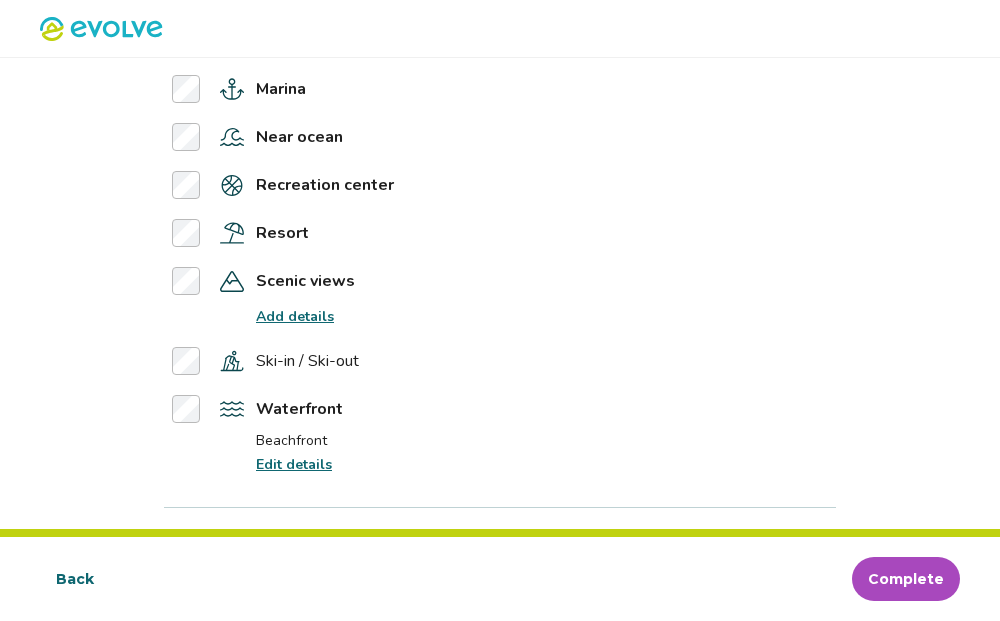 scroll, scrollTop: 3974, scrollLeft: 0, axis: vertical 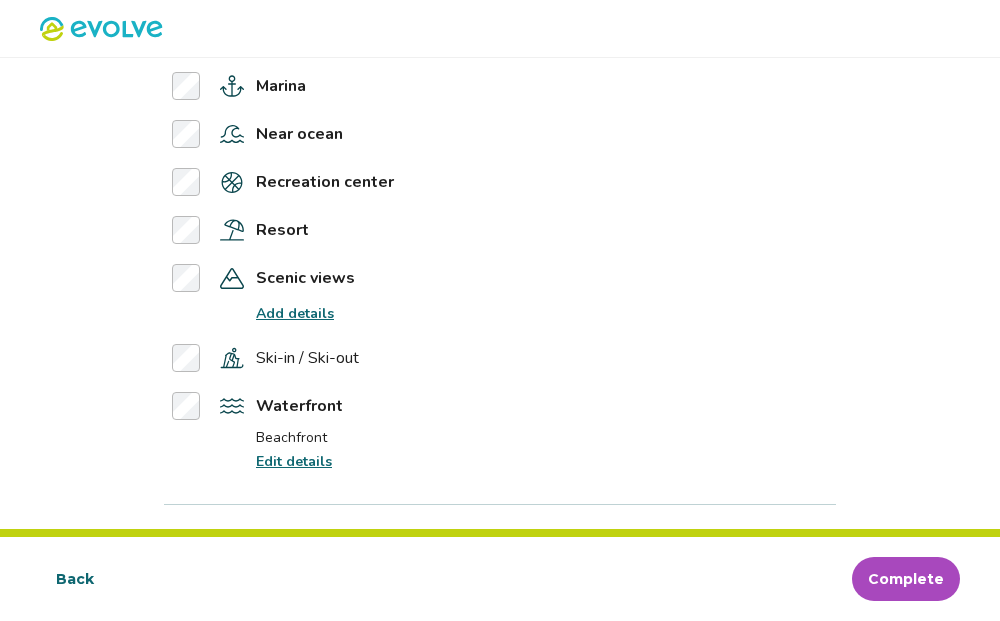 click on "Add details" at bounding box center [295, 313] 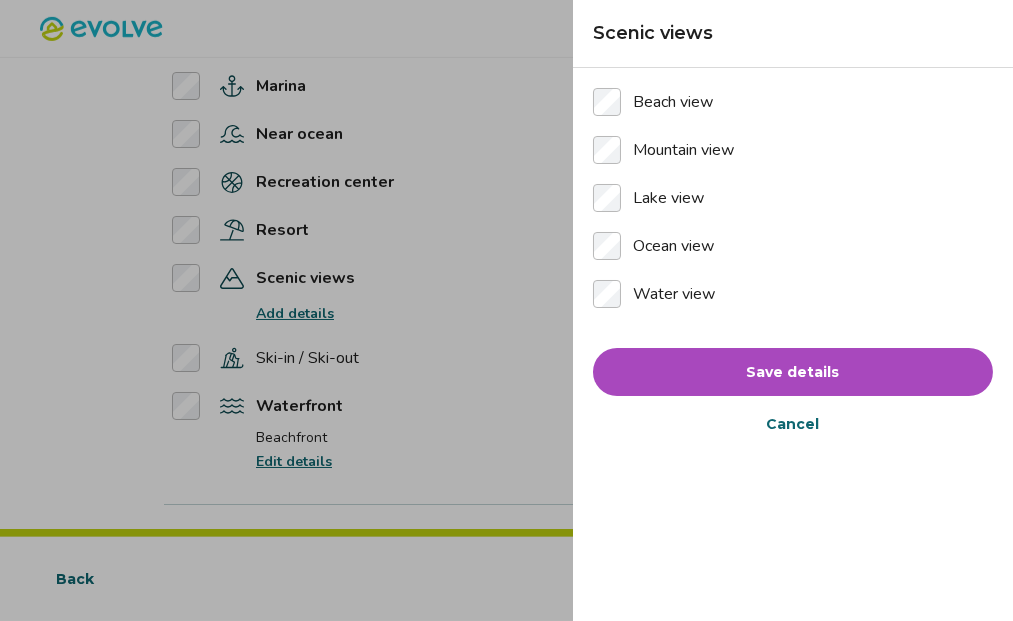 click on "Save details" at bounding box center (793, 372) 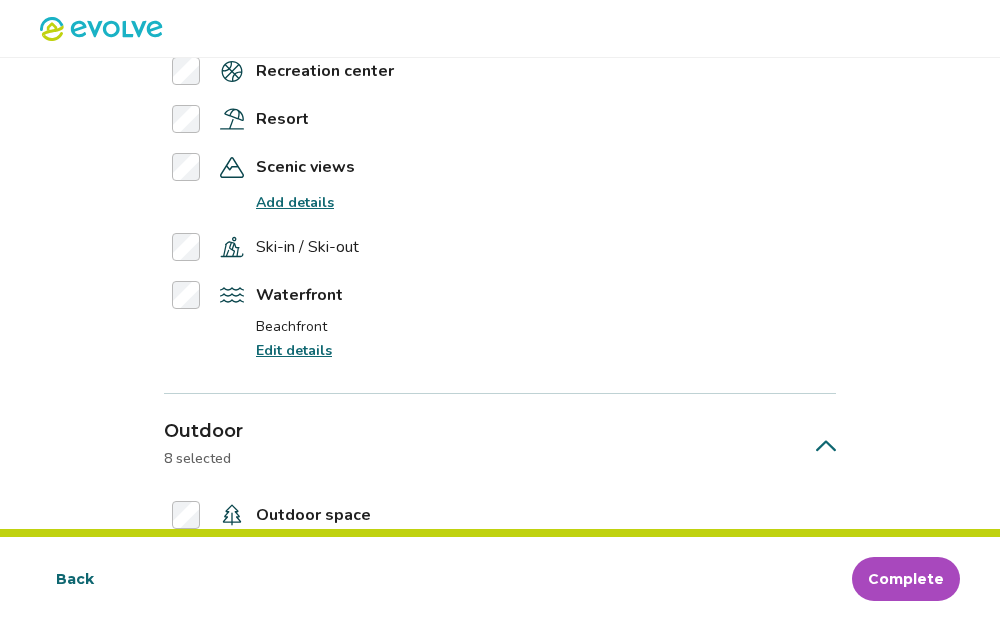 scroll, scrollTop: 4090, scrollLeft: 0, axis: vertical 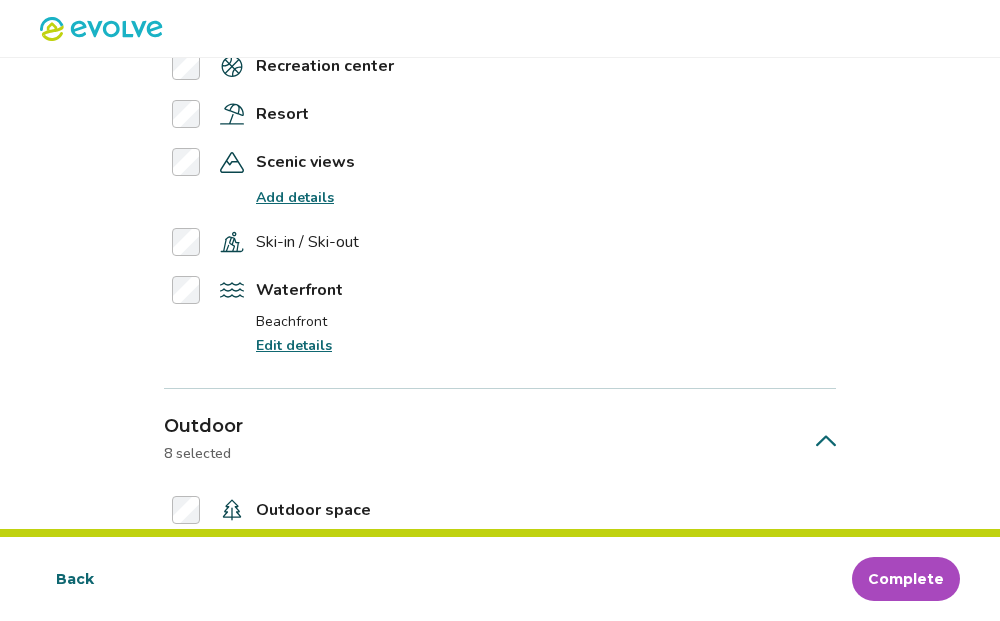 click 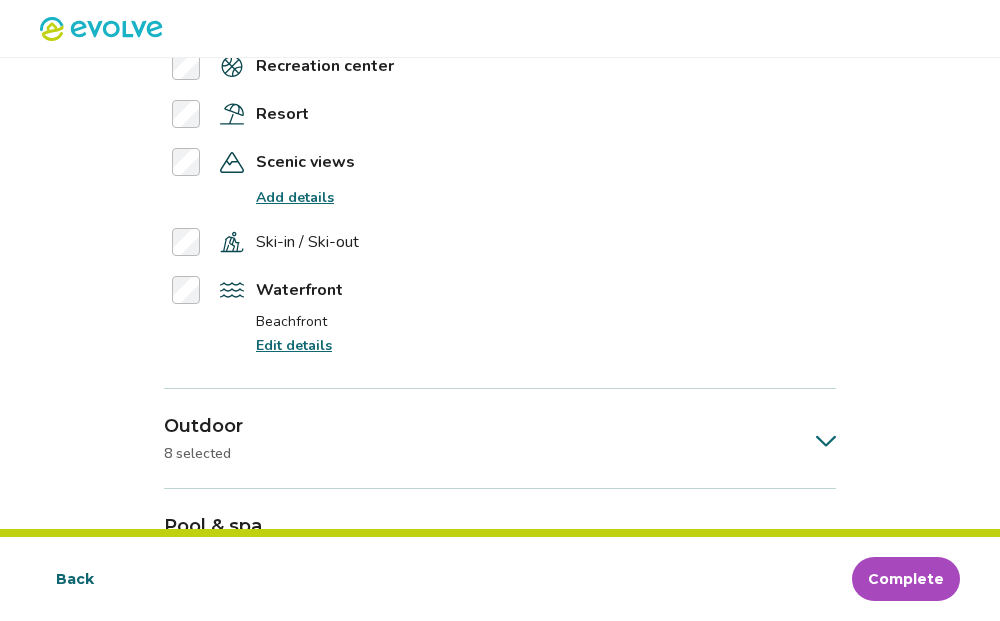 click on "Add details" at bounding box center [295, 197] 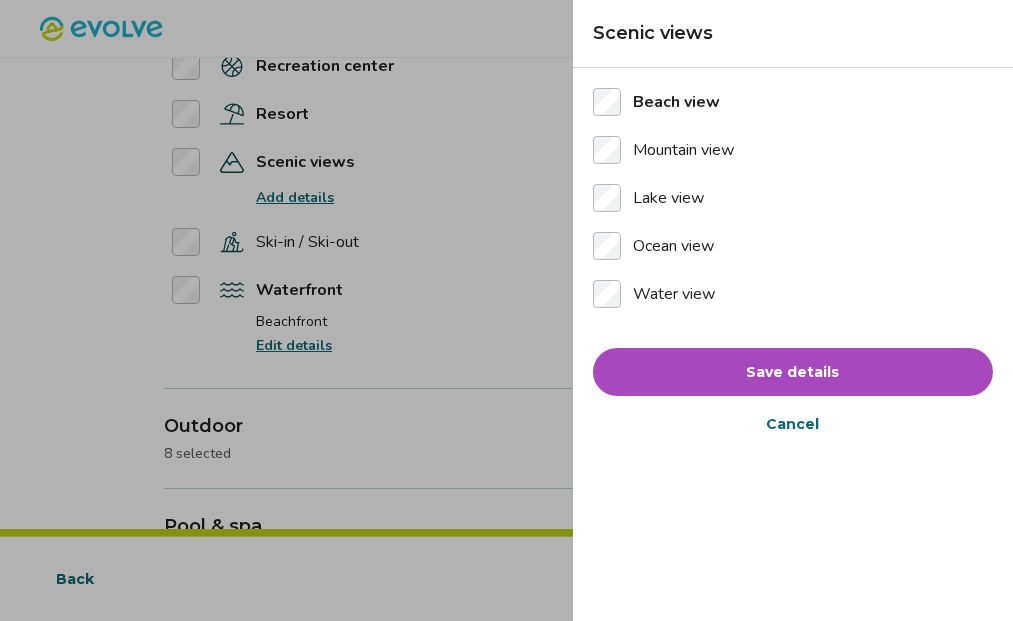 click on "Save details" at bounding box center (793, 372) 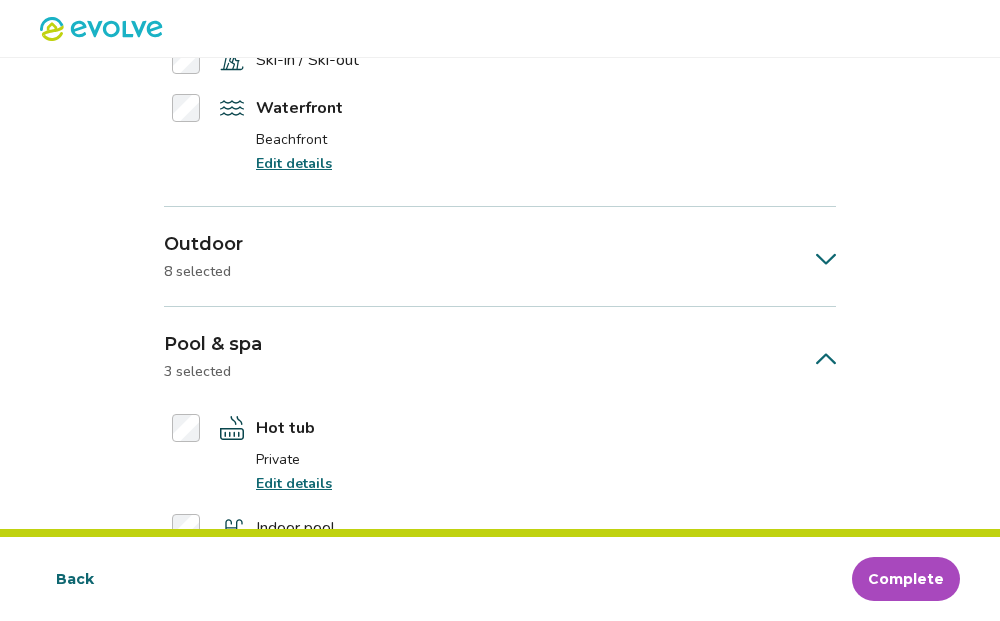 scroll, scrollTop: 4112, scrollLeft: 0, axis: vertical 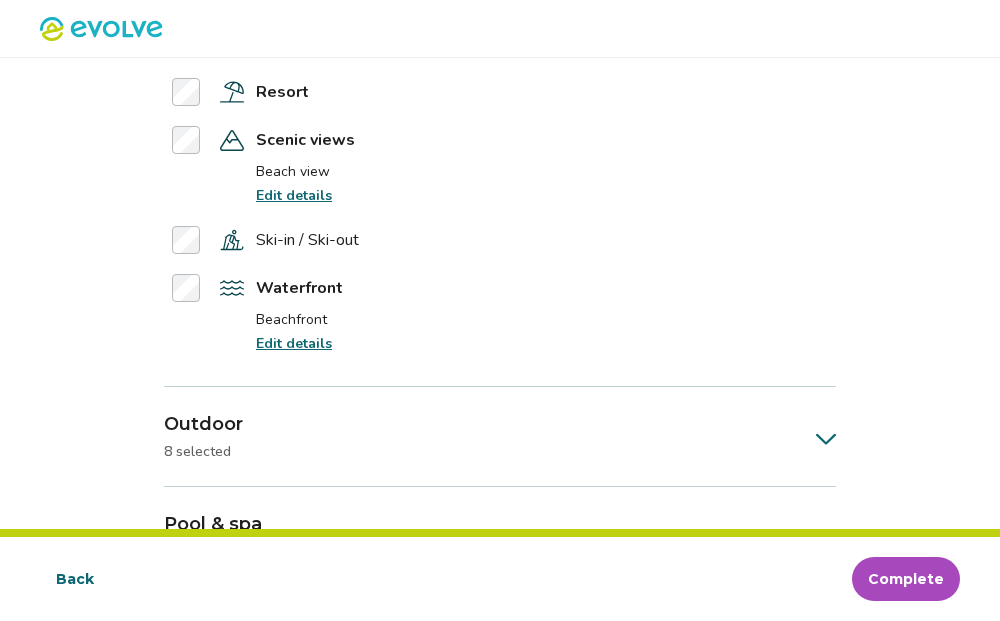 click on "Edit details" at bounding box center [294, 343] 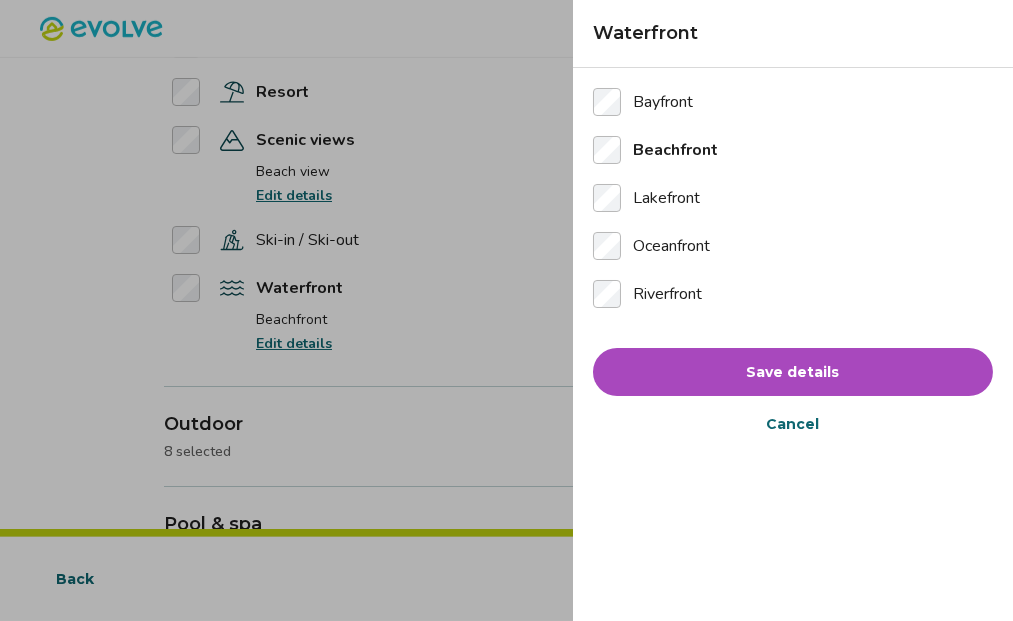 click on "Save details" at bounding box center (793, 372) 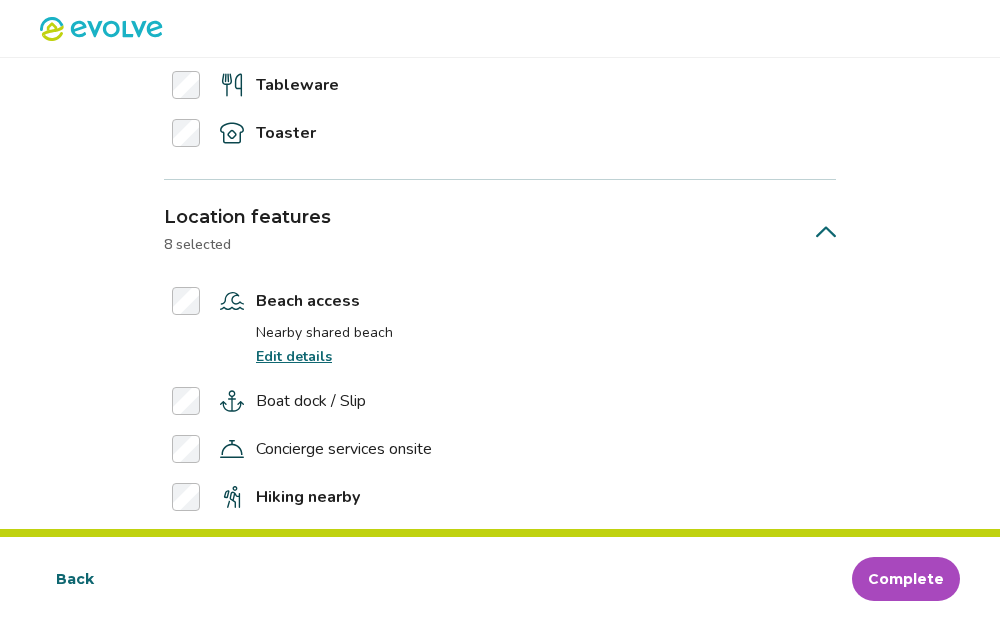 scroll, scrollTop: 3467, scrollLeft: 0, axis: vertical 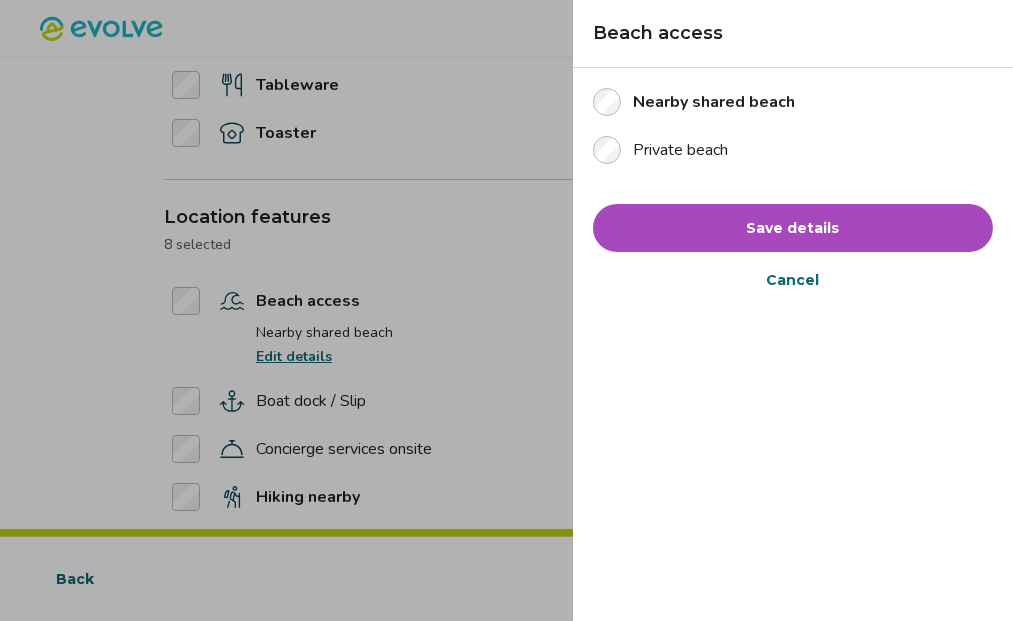 click on "Nearby shared beach Private beach" at bounding box center [793, 126] 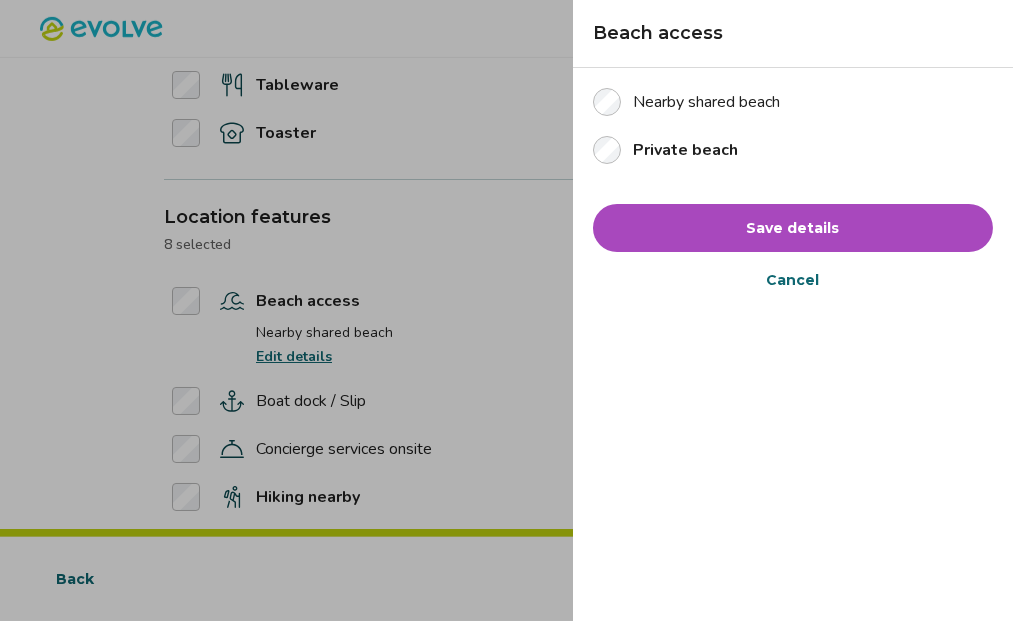 click on "Save details" at bounding box center [793, 228] 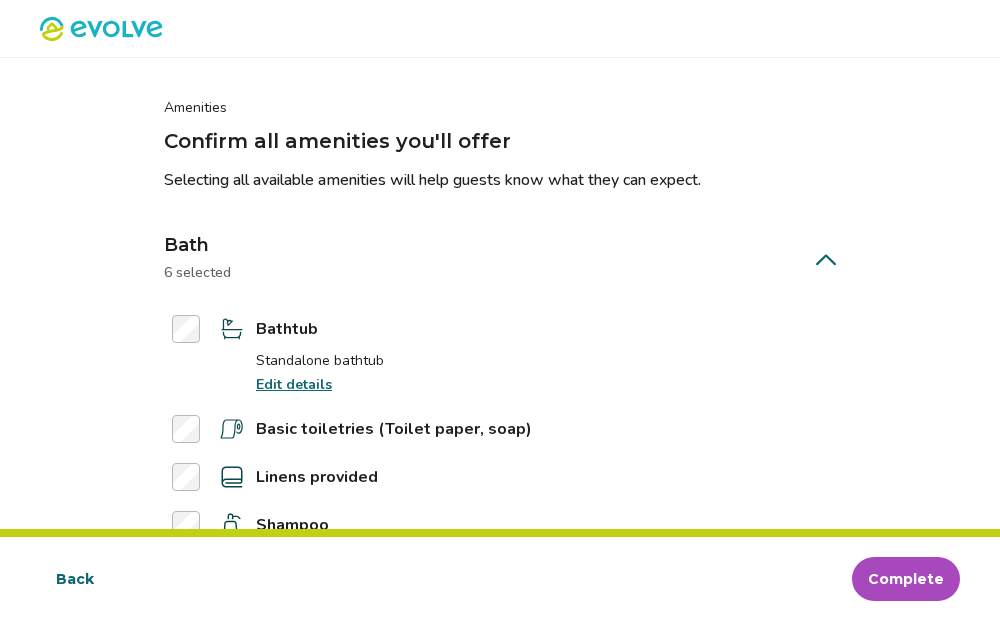 scroll, scrollTop: 0, scrollLeft: 0, axis: both 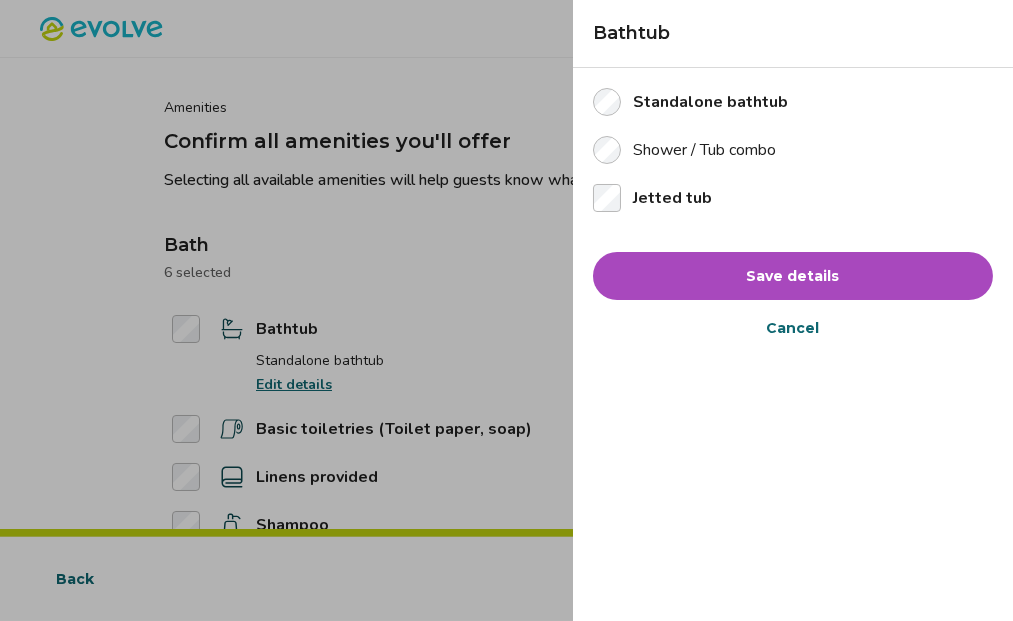 click on "Save details" at bounding box center (793, 276) 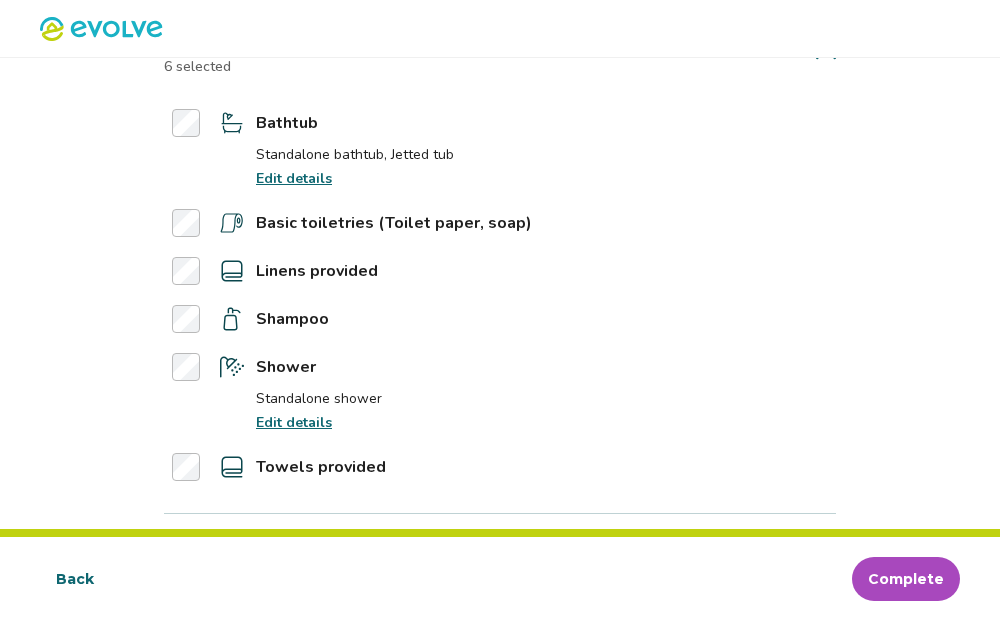 scroll, scrollTop: 210, scrollLeft: 0, axis: vertical 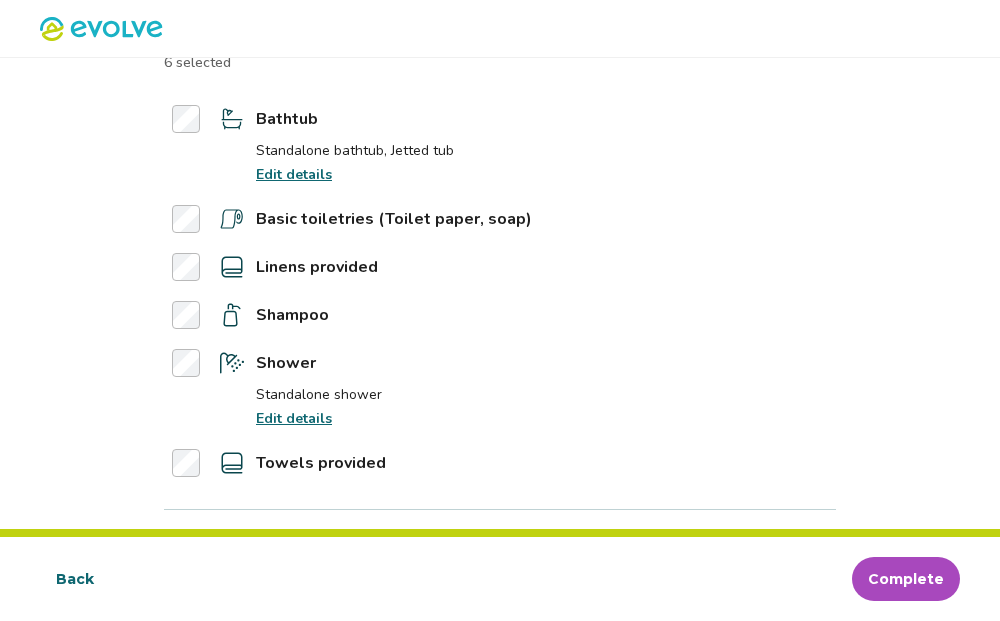 click on "Edit details" at bounding box center (294, 418) 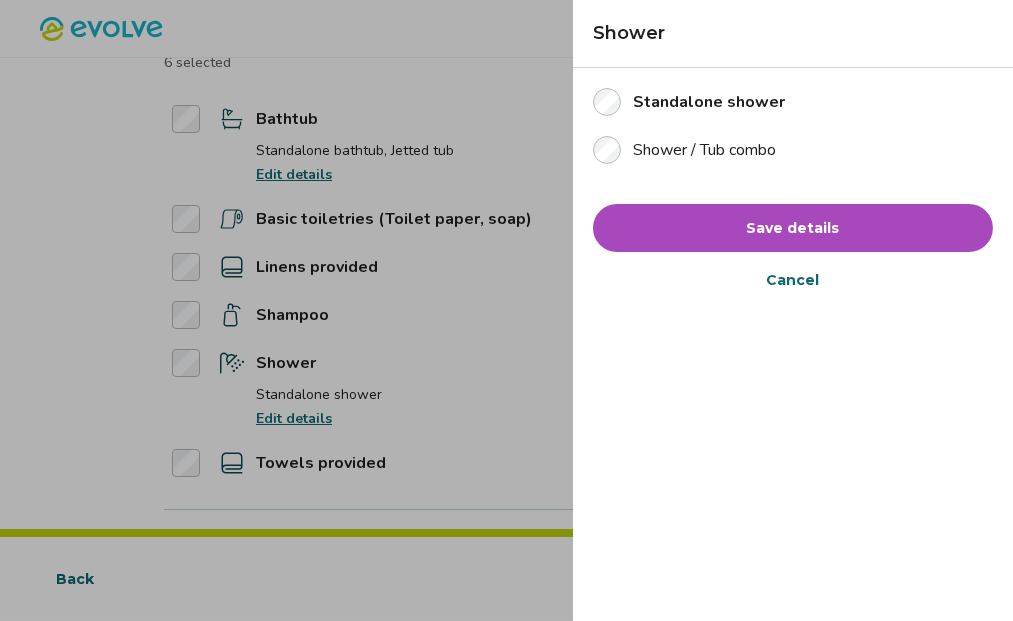 click on "Save details" at bounding box center (793, 228) 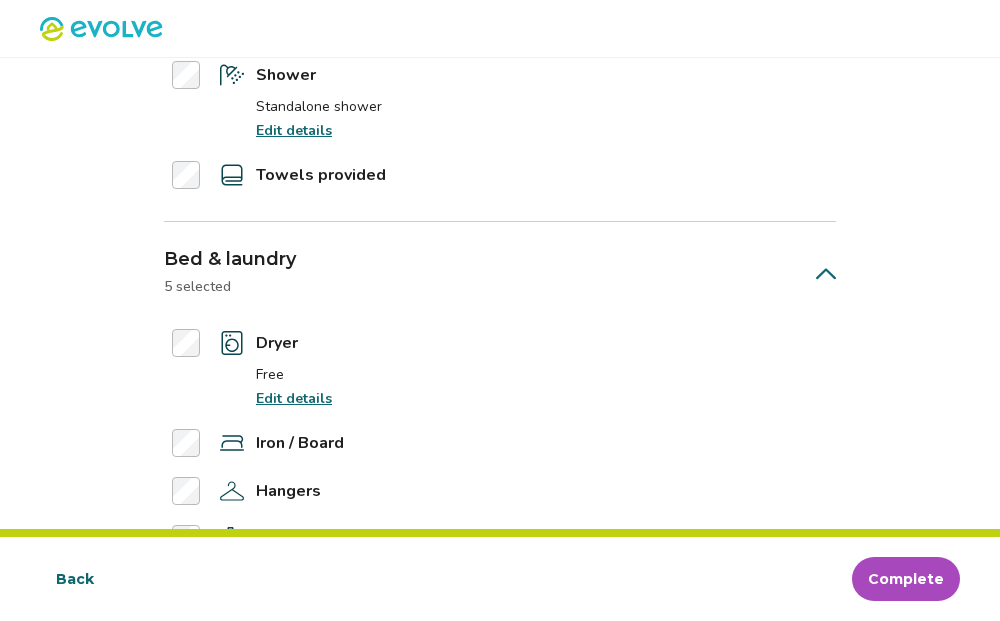 scroll, scrollTop: 500, scrollLeft: 0, axis: vertical 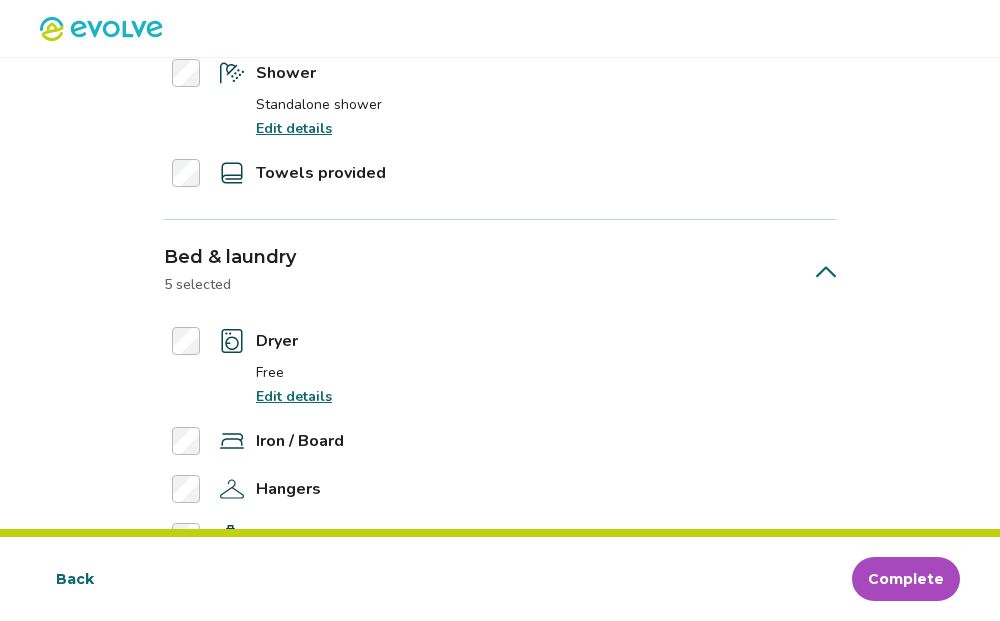 click on "Edit details" at bounding box center [294, 396] 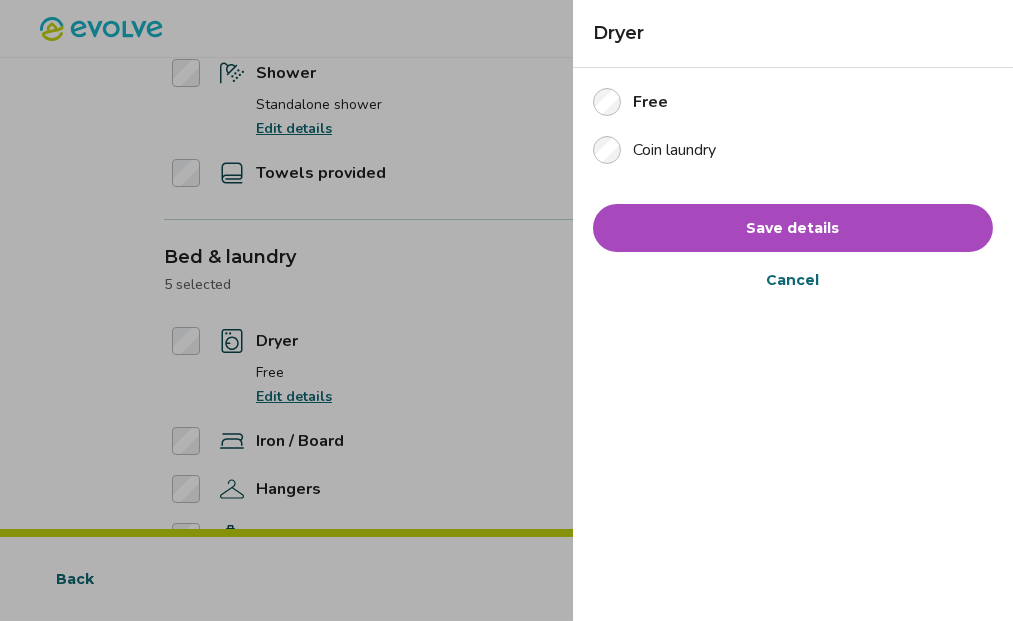 click on "Save details" at bounding box center (793, 228) 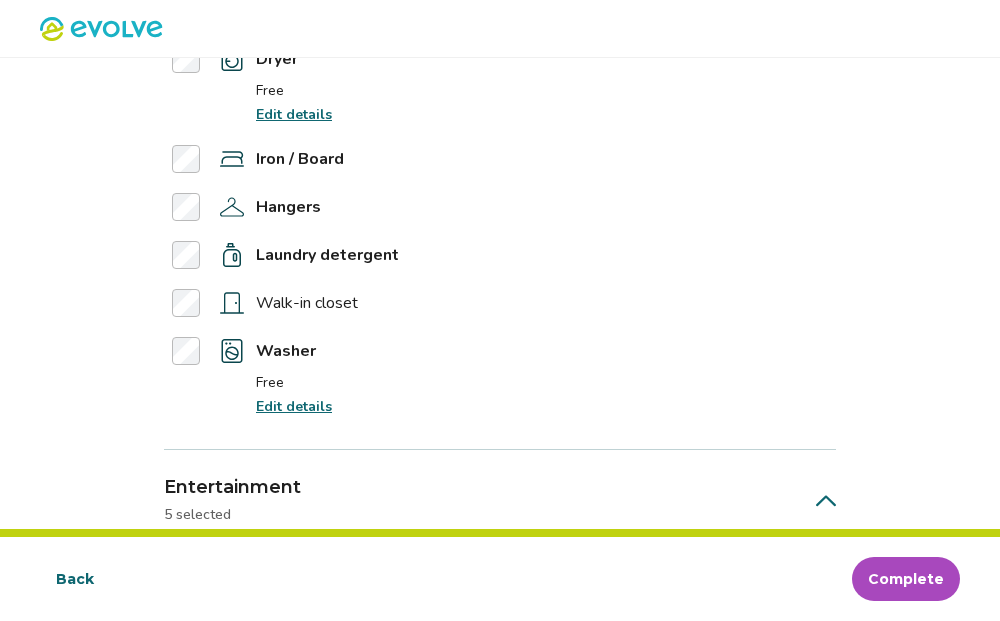 scroll, scrollTop: 786, scrollLeft: 0, axis: vertical 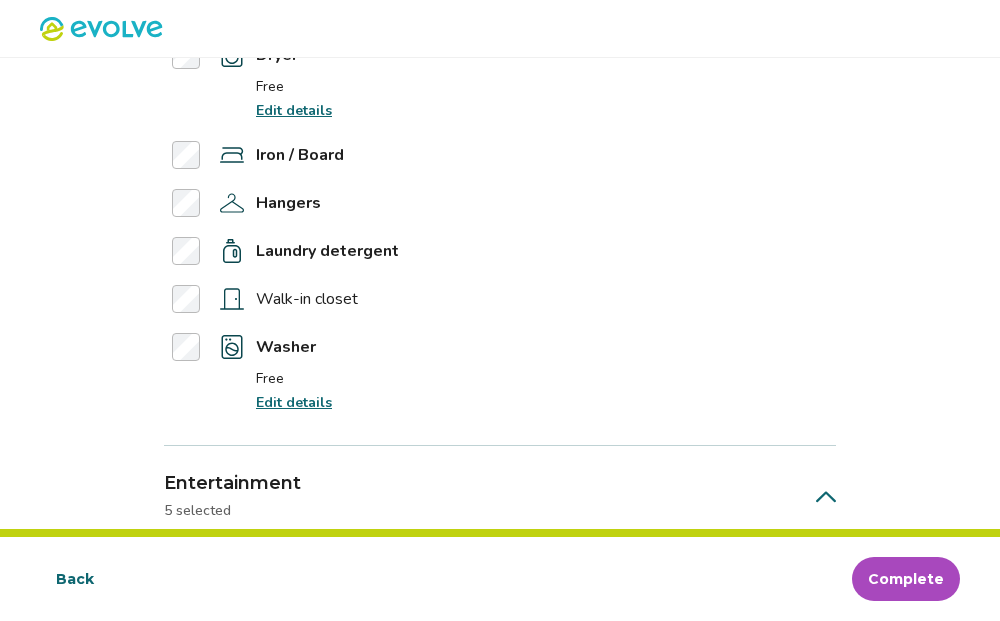 click on "Edit details" at bounding box center [294, 402] 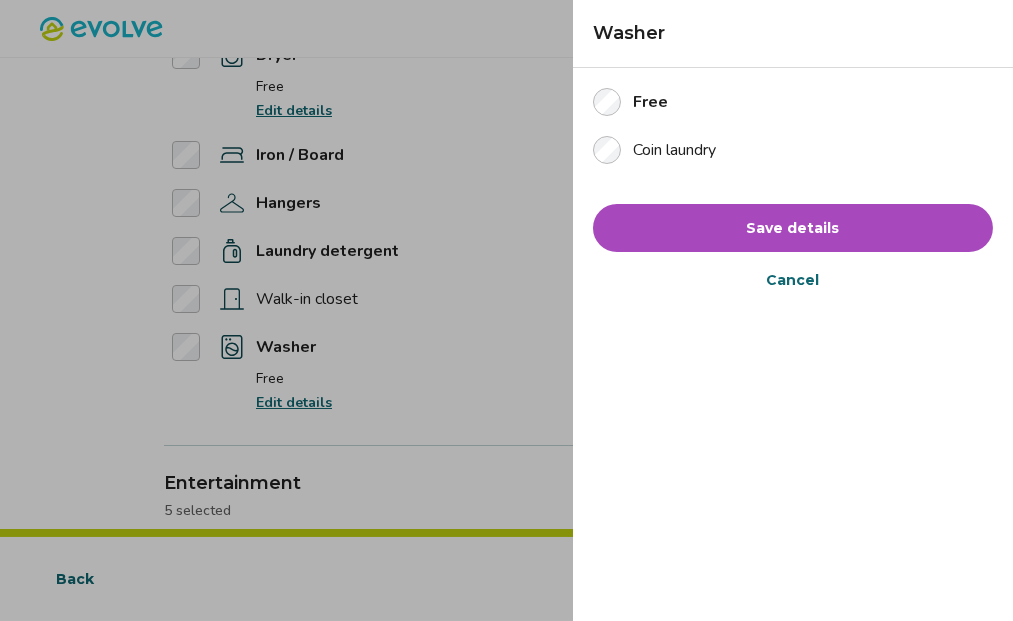 click on "Save details" at bounding box center (793, 228) 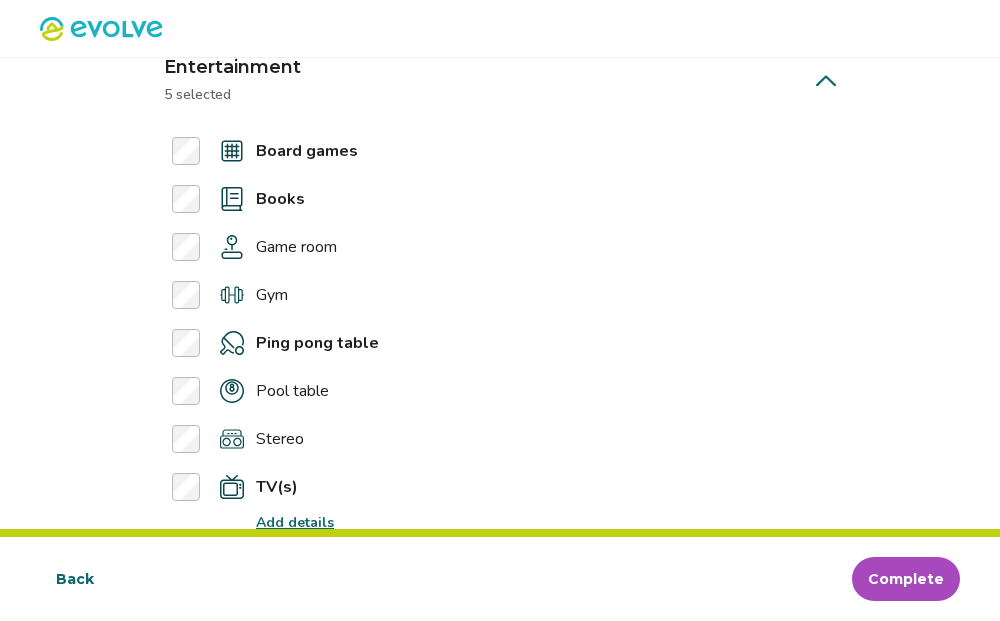 scroll, scrollTop: 1265, scrollLeft: 0, axis: vertical 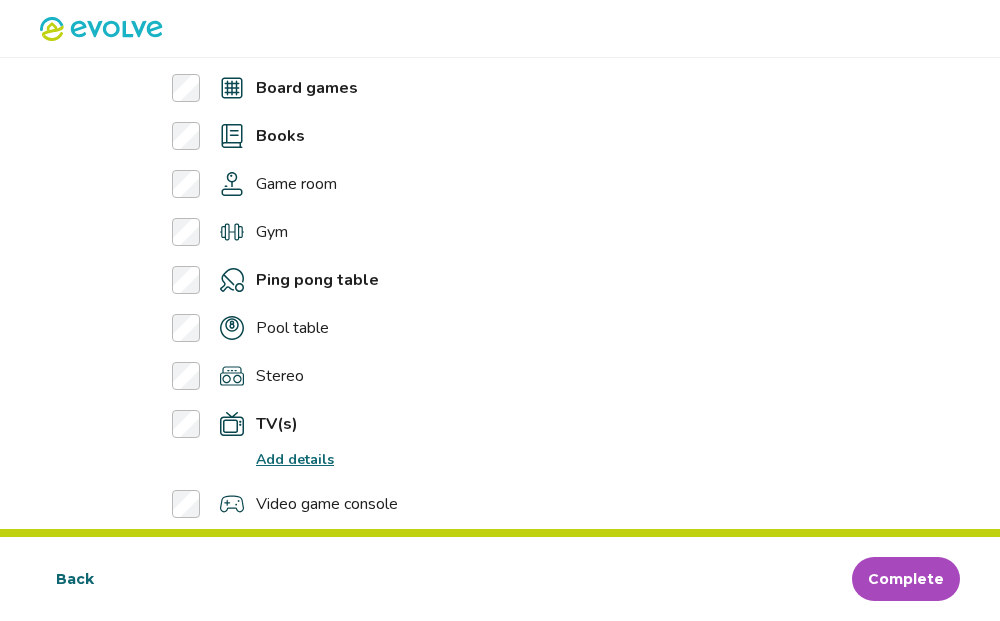 click on "Board games" at bounding box center (307, 88) 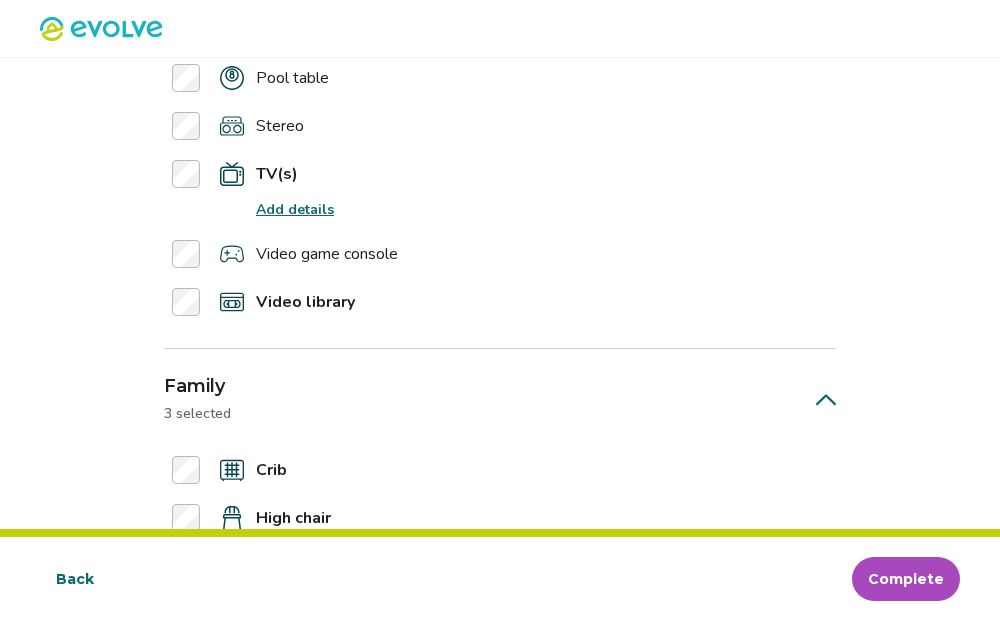 scroll, scrollTop: 1531, scrollLeft: 0, axis: vertical 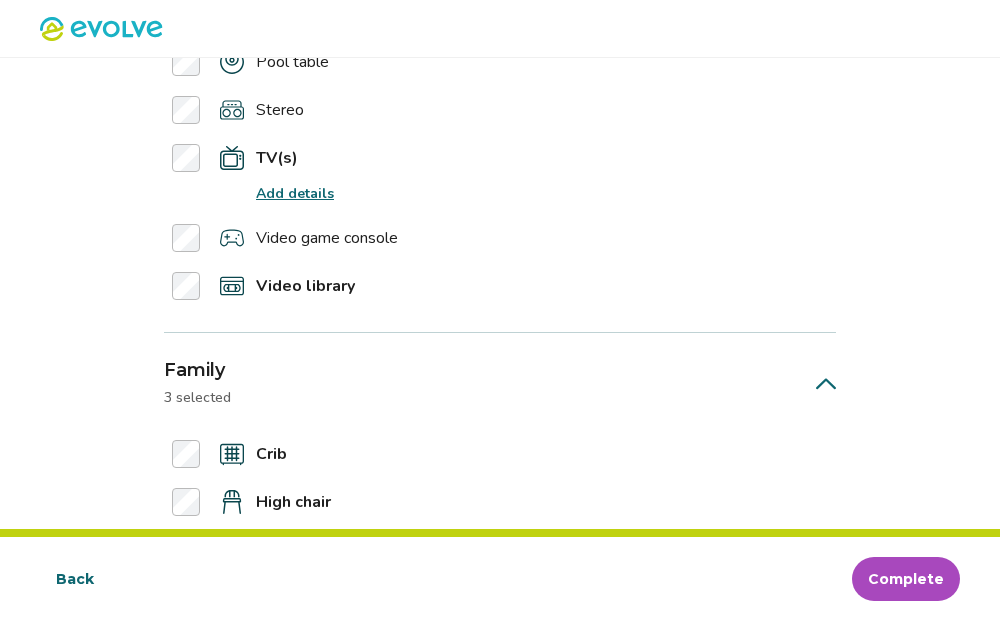 click on "Add details" at bounding box center (295, 193) 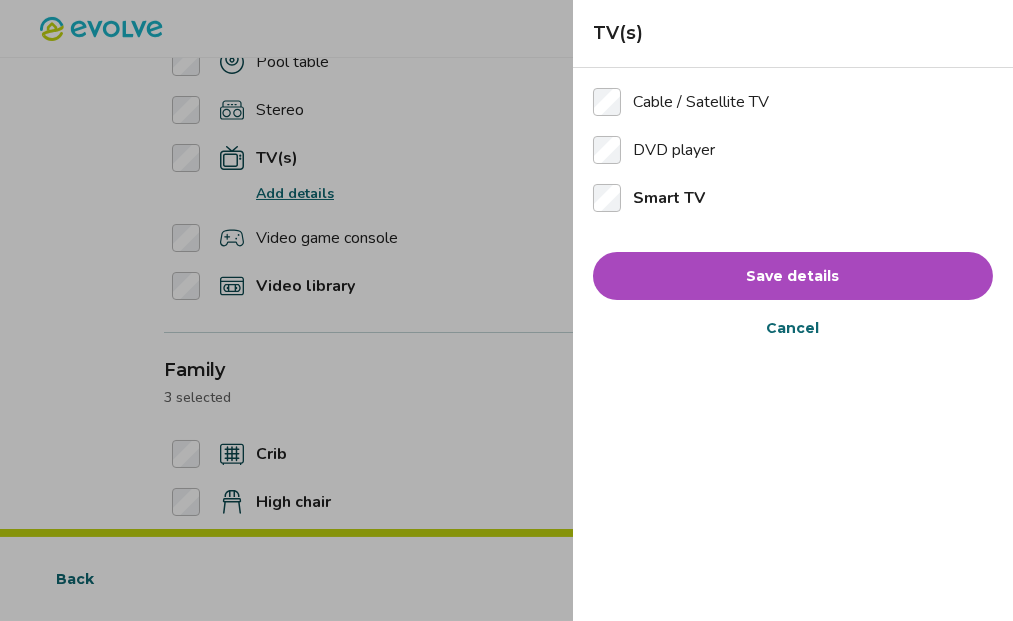 click on "Save details" at bounding box center [793, 276] 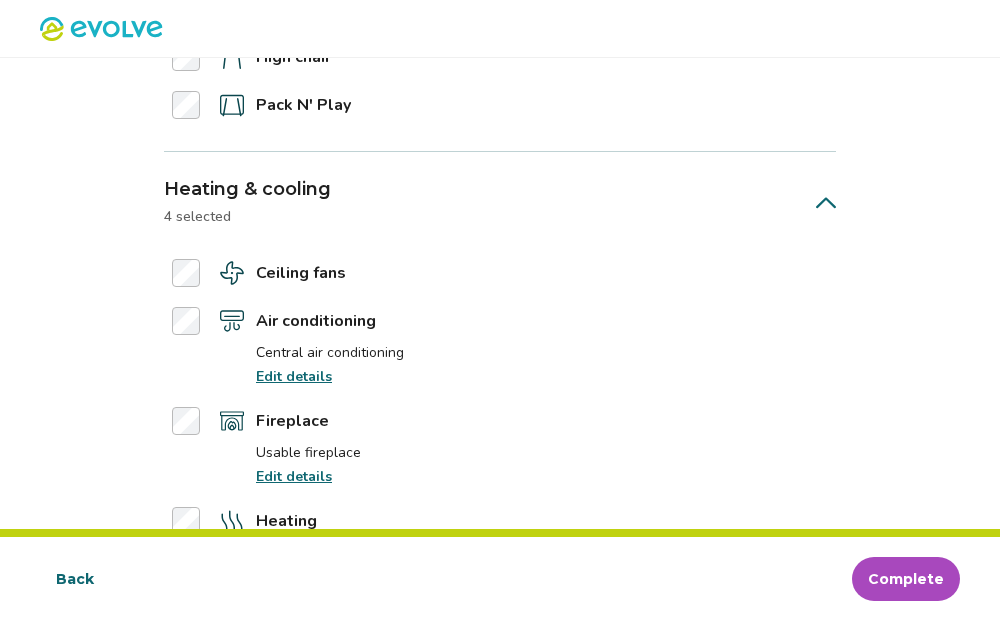 scroll, scrollTop: 1999, scrollLeft: 0, axis: vertical 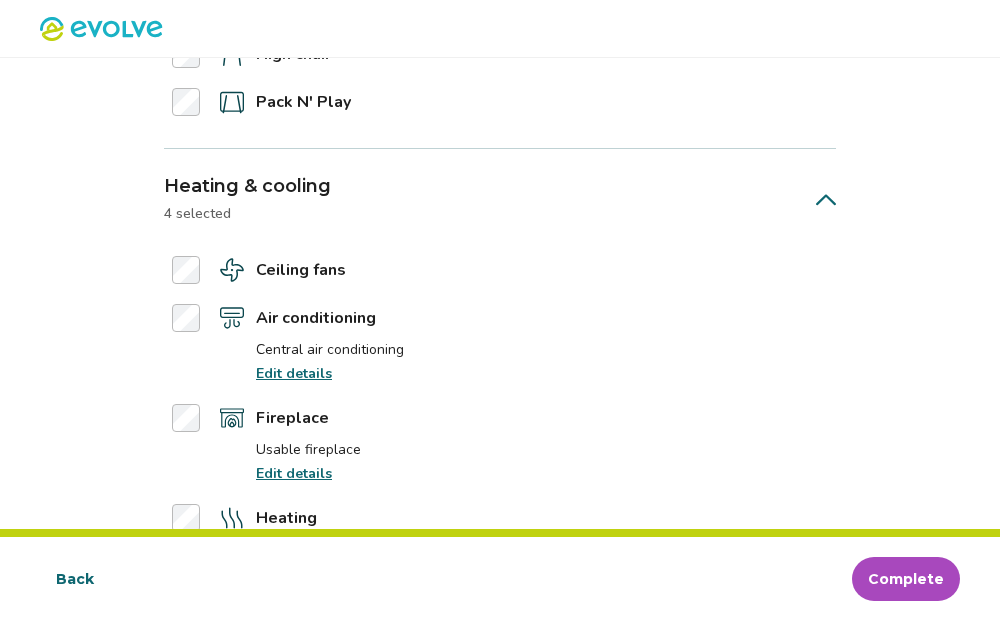 click on "Edit details" at bounding box center [294, 373] 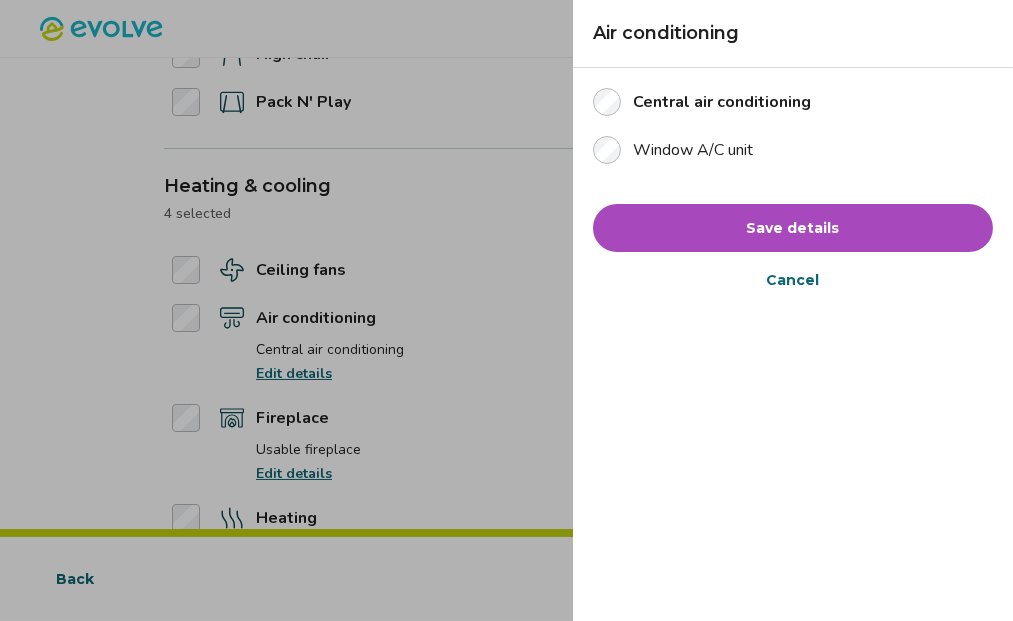 click on "Save details" at bounding box center (793, 228) 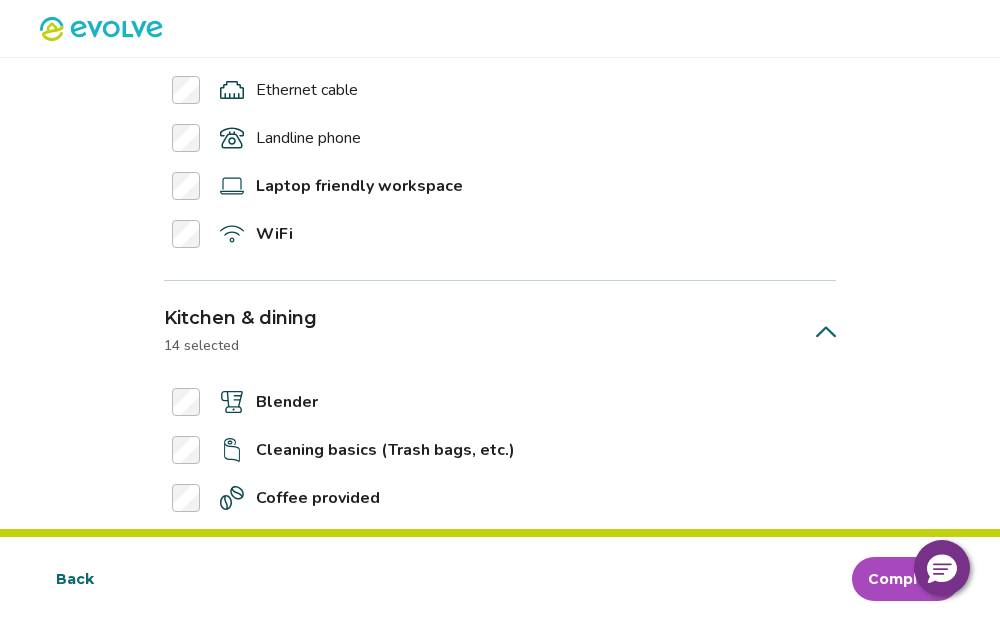 scroll, scrollTop: 2594, scrollLeft: 0, axis: vertical 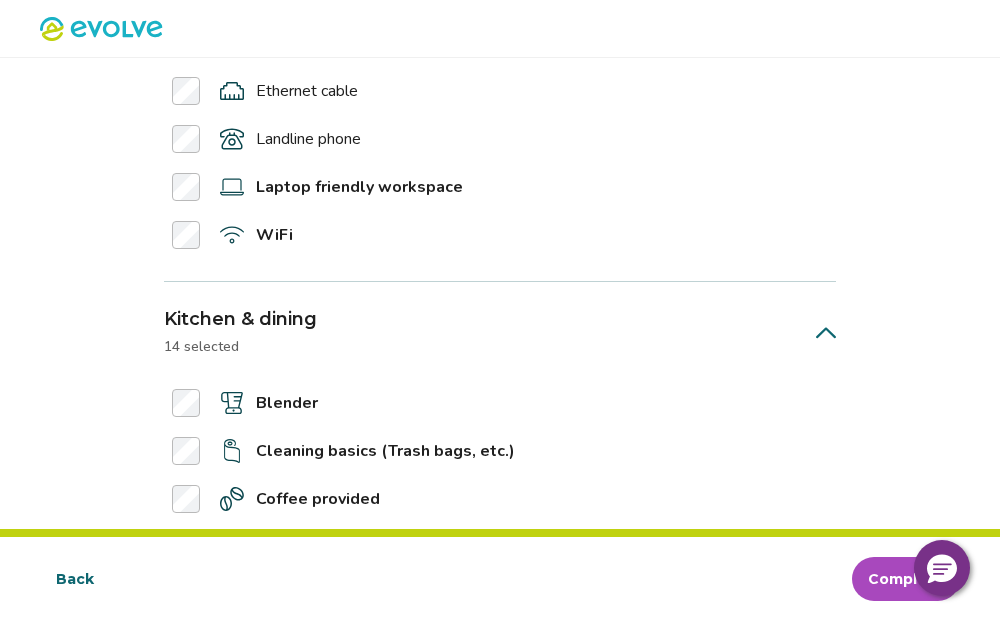 click on "Kitchen & dining 14 selected" at bounding box center (240, 331) 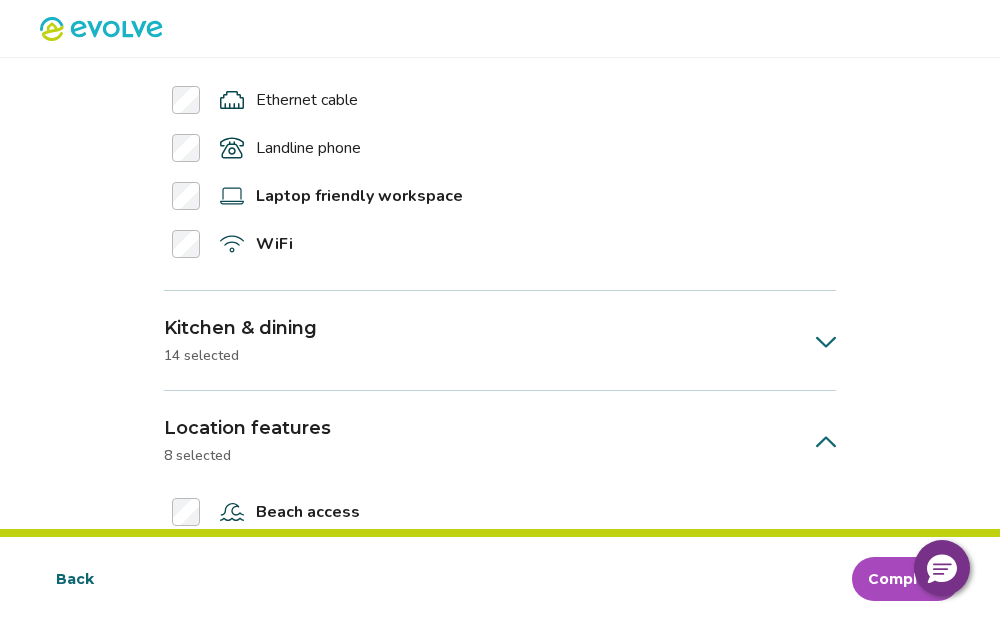 scroll, scrollTop: 2580, scrollLeft: 0, axis: vertical 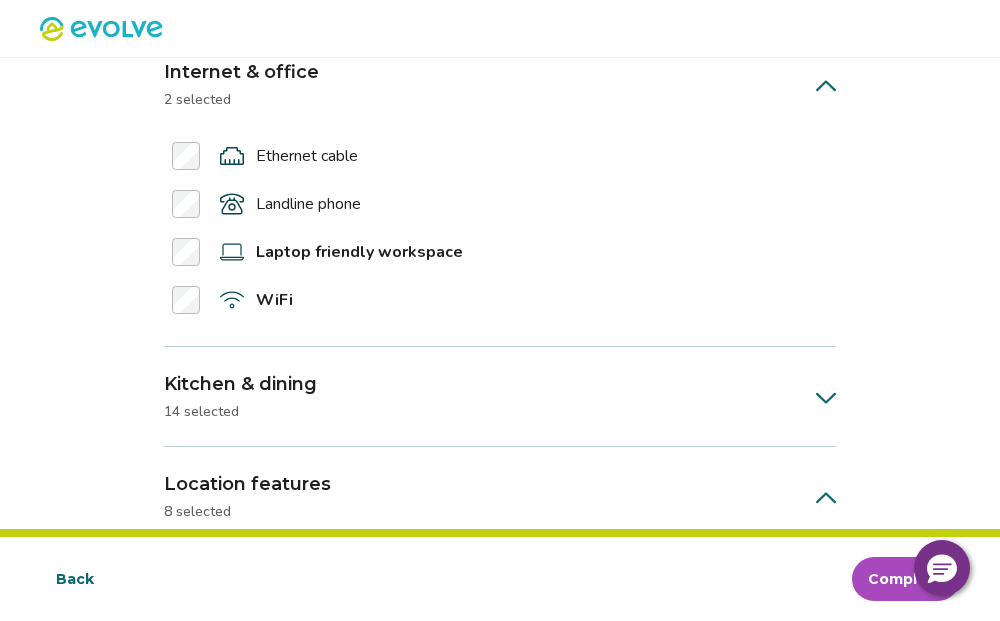 drag, startPoint x: 285, startPoint y: 300, endPoint x: 260, endPoint y: 485, distance: 186.68155 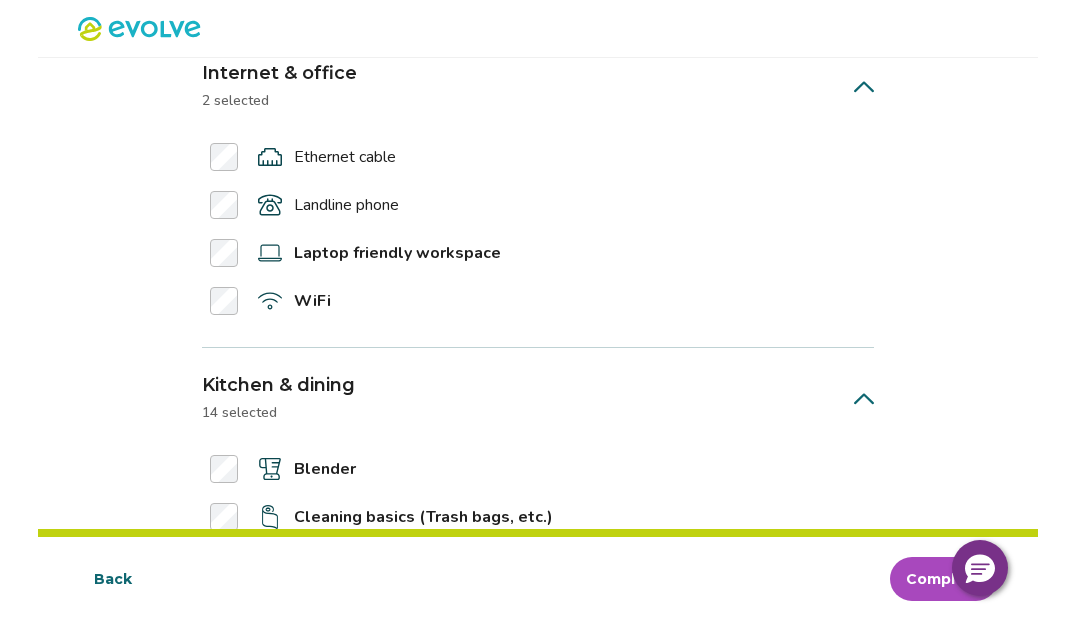 scroll, scrollTop: 2529, scrollLeft: 0, axis: vertical 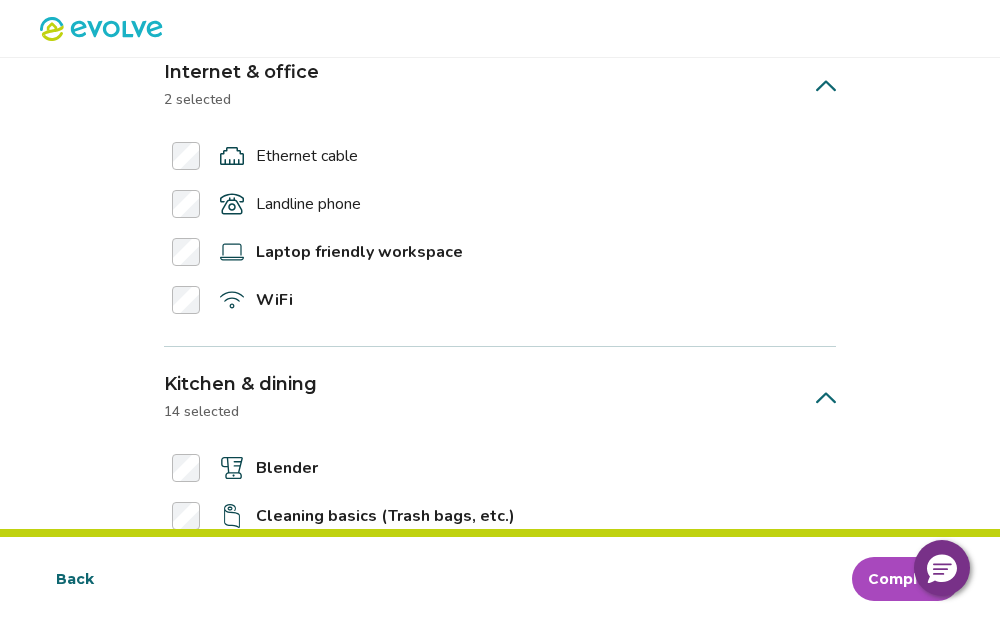 drag, startPoint x: 260, startPoint y: 485, endPoint x: 842, endPoint y: -74, distance: 806.9727 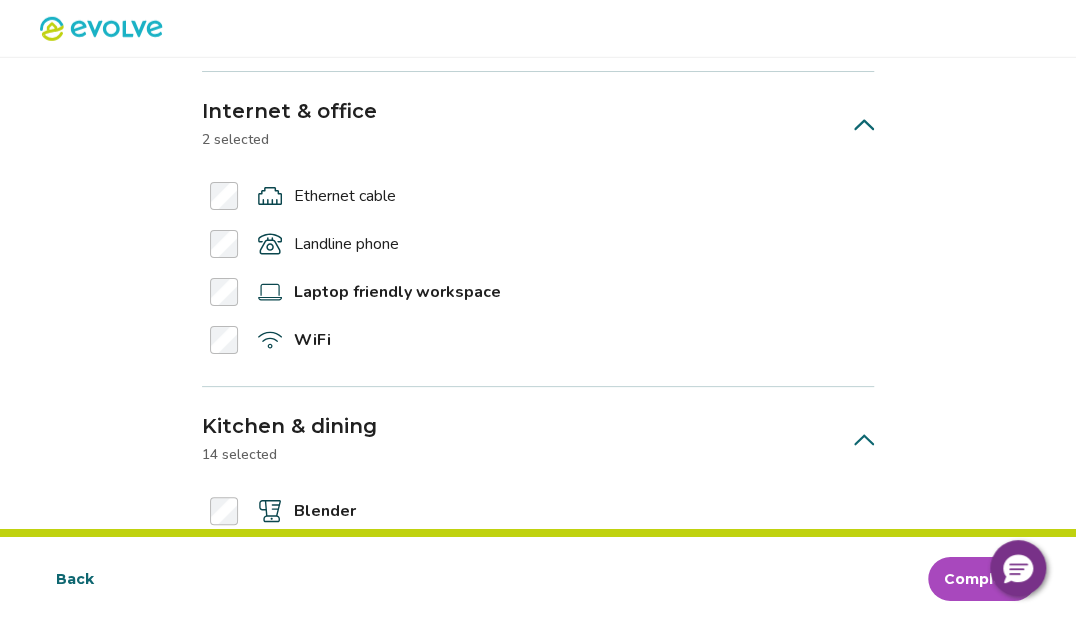 scroll, scrollTop: 2513, scrollLeft: 0, axis: vertical 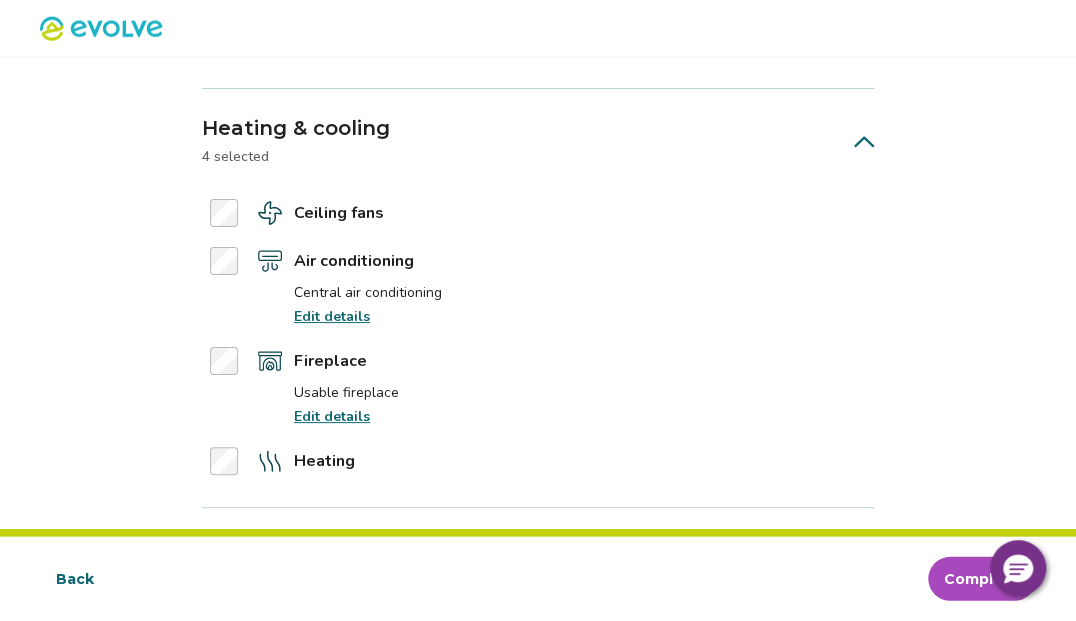 click on "Edit details" at bounding box center [332, 416] 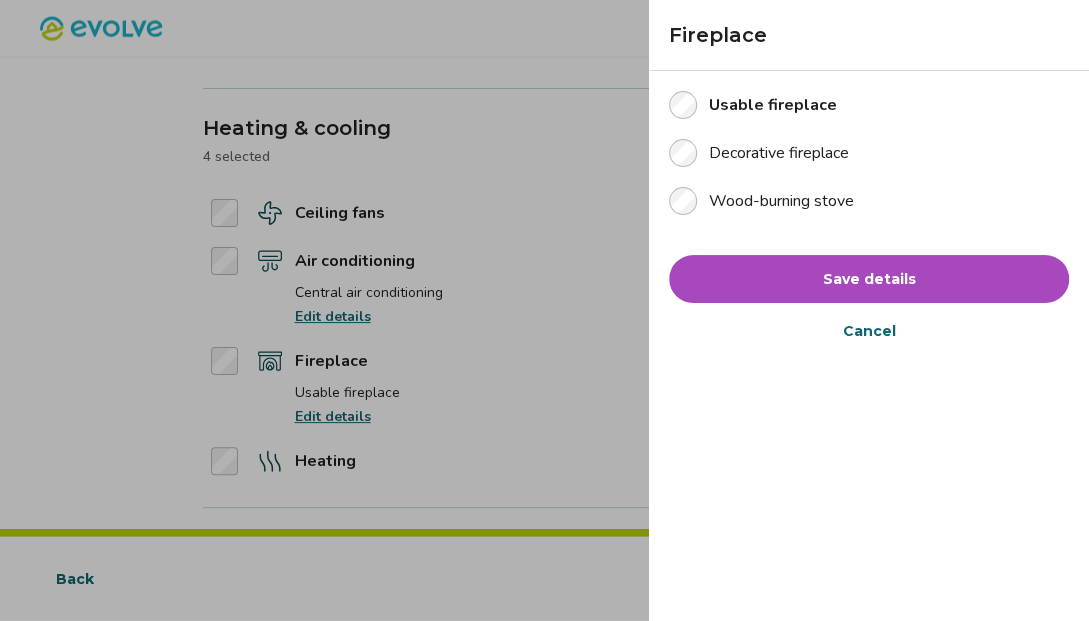 click on "Save details" at bounding box center (869, 279) 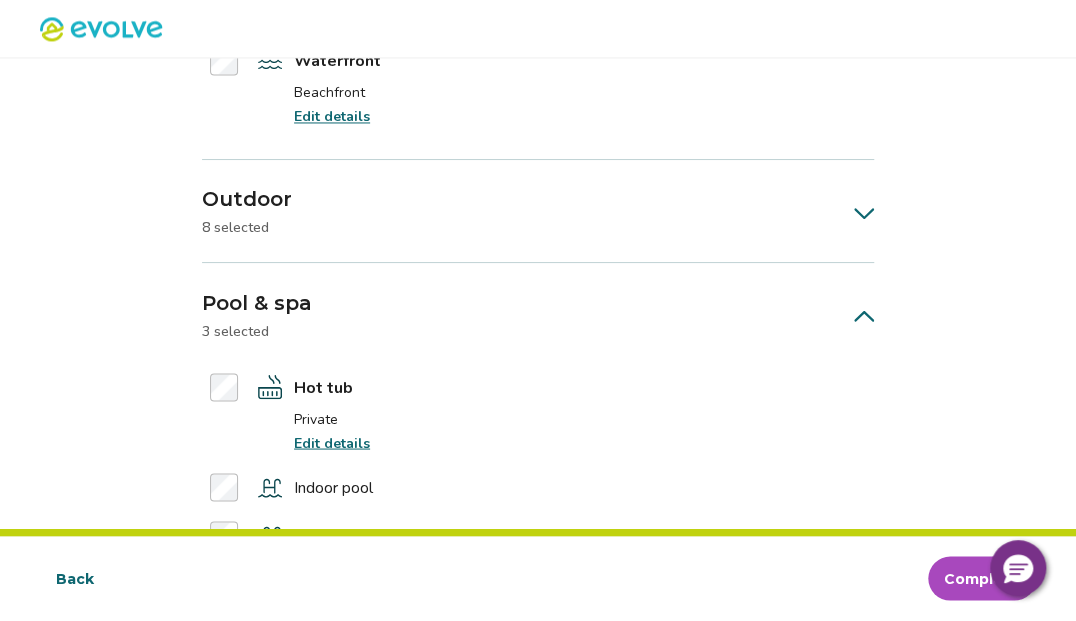 scroll, scrollTop: 4391, scrollLeft: 0, axis: vertical 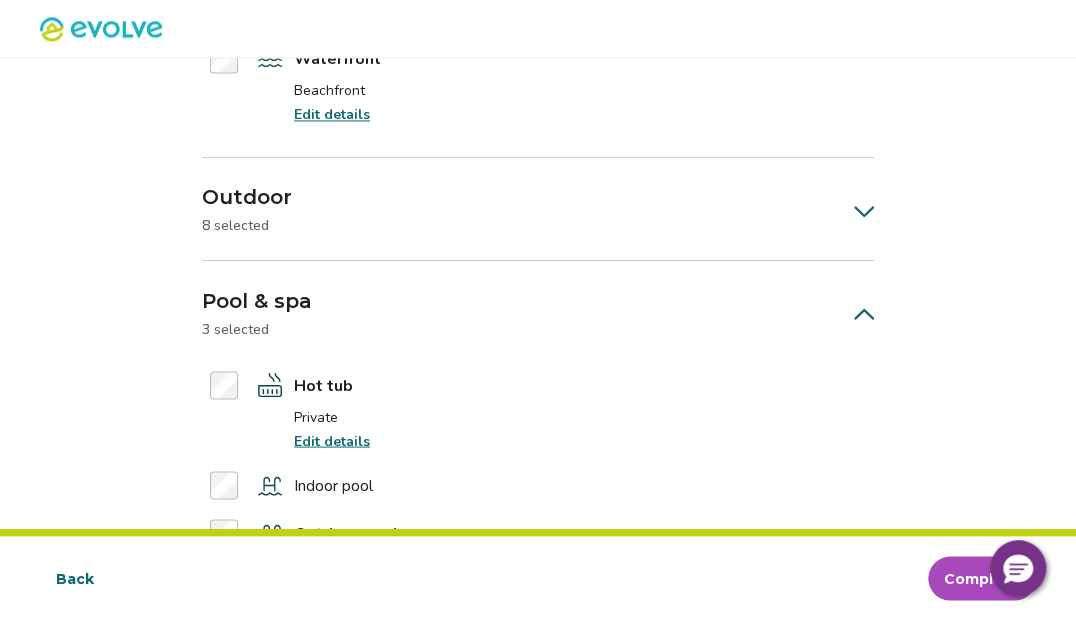 click on "Outdoor 8 selected" at bounding box center [538, 209] 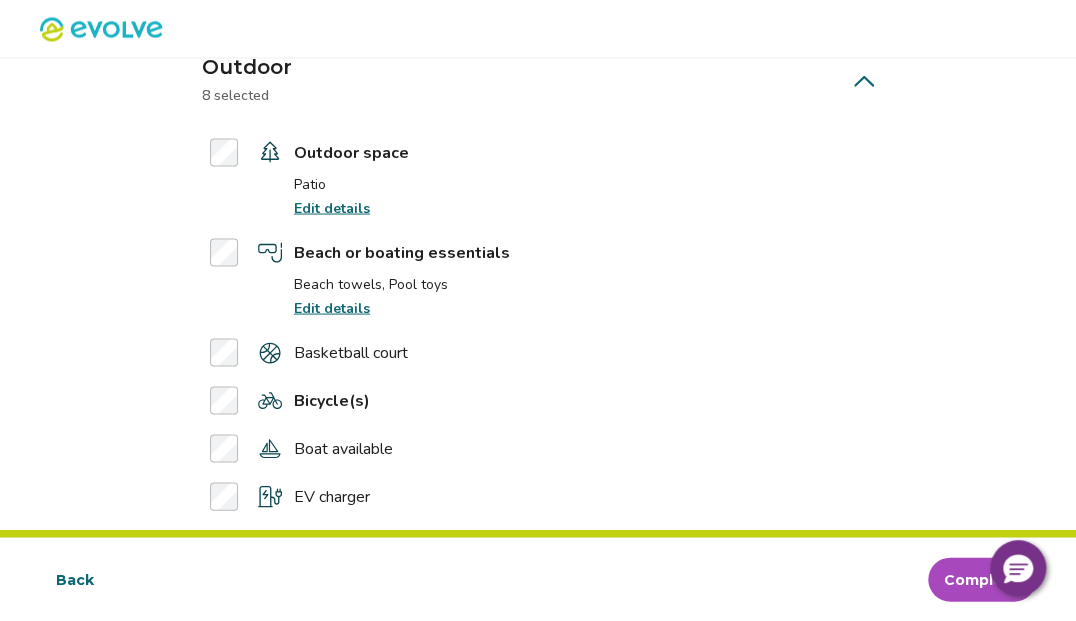 scroll, scrollTop: 4539, scrollLeft: 0, axis: vertical 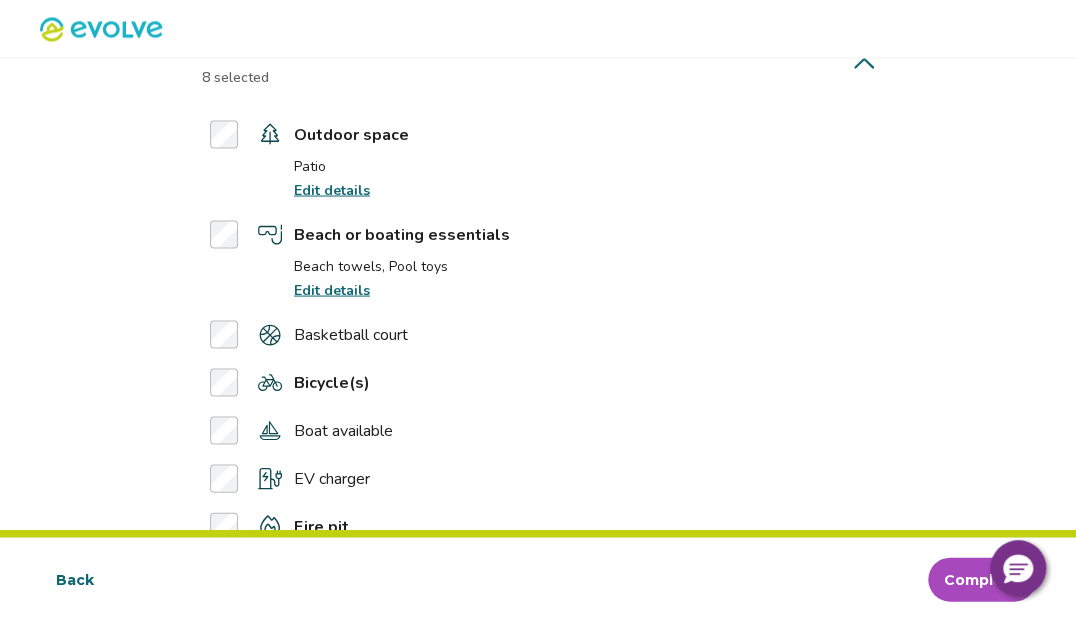 click on "Edit details" at bounding box center (332, 189) 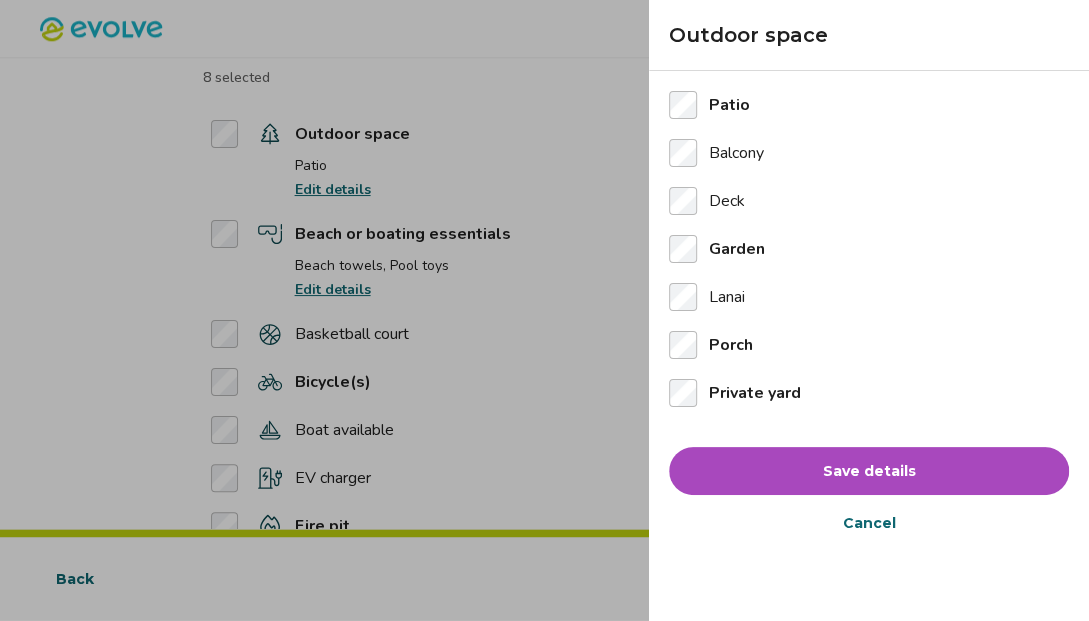 click on "Patio Balcony Deck Garden Lanai Porch Private yard" at bounding box center (869, 249) 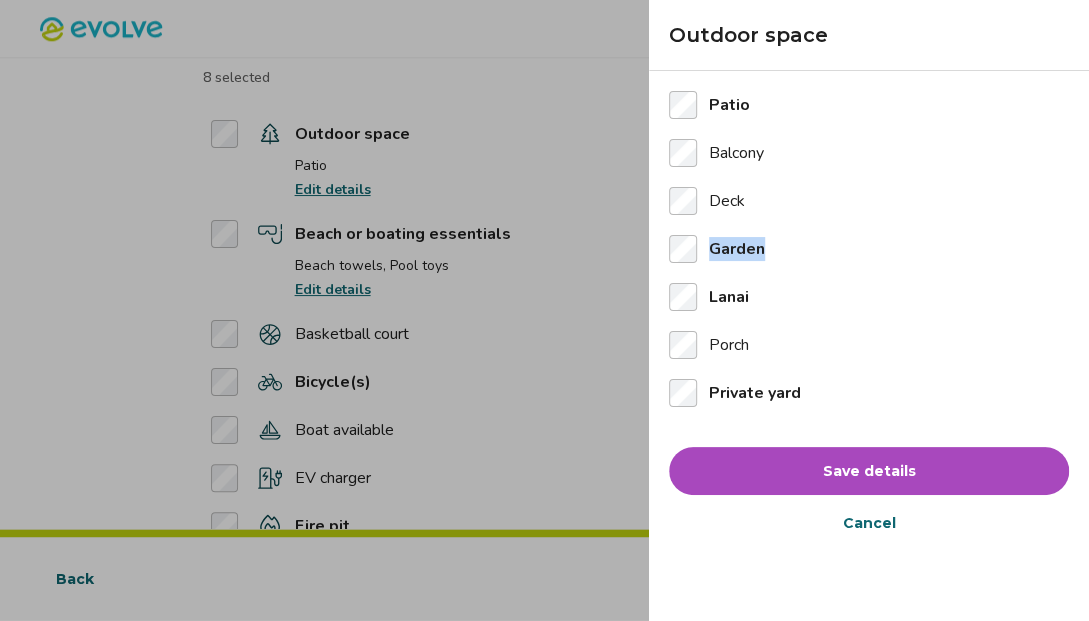 click on "Save details" at bounding box center [869, 471] 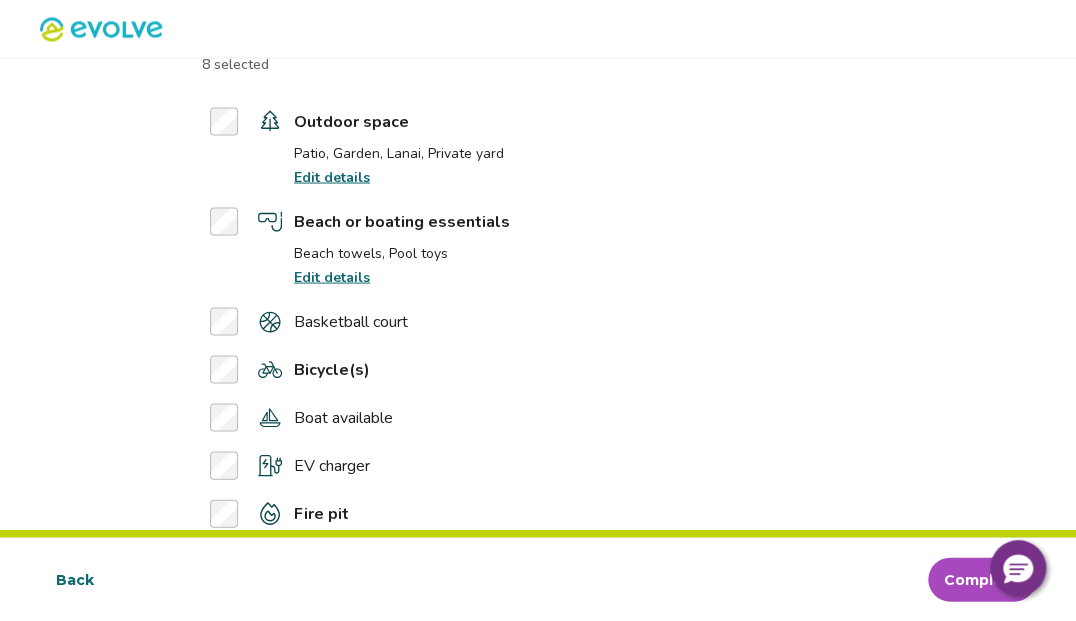scroll, scrollTop: 4557, scrollLeft: 0, axis: vertical 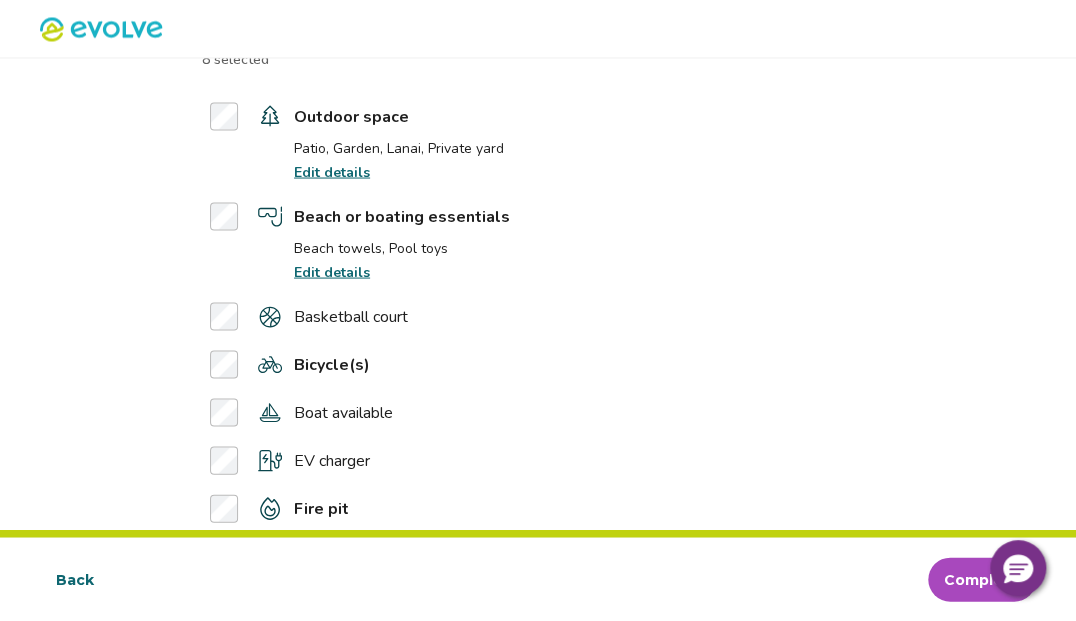 click on "Edit details" at bounding box center [332, 271] 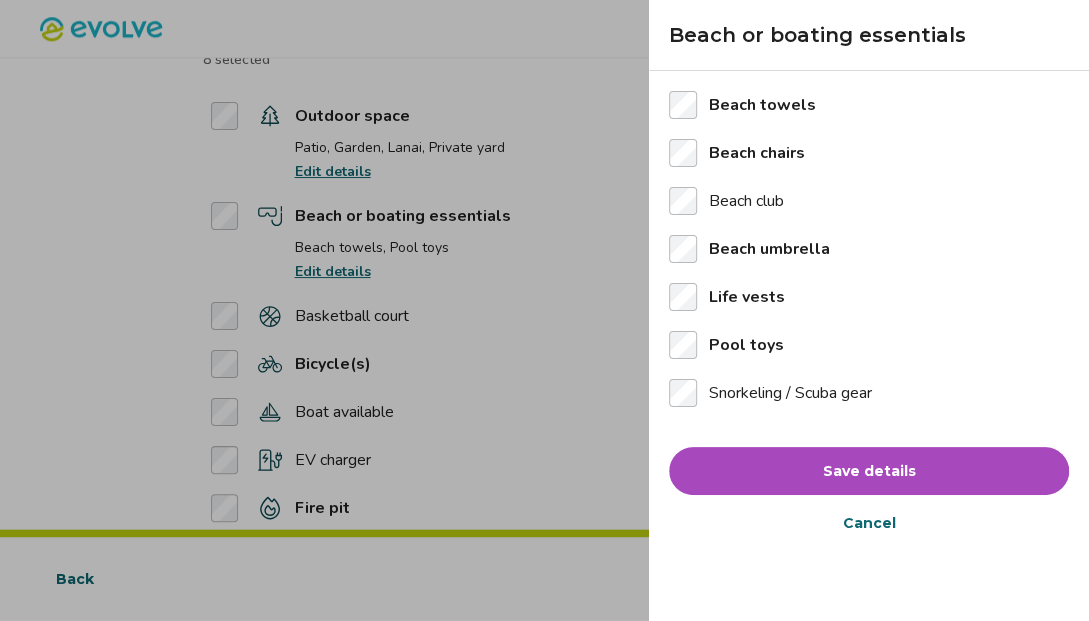 click on "Save details" at bounding box center [869, 471] 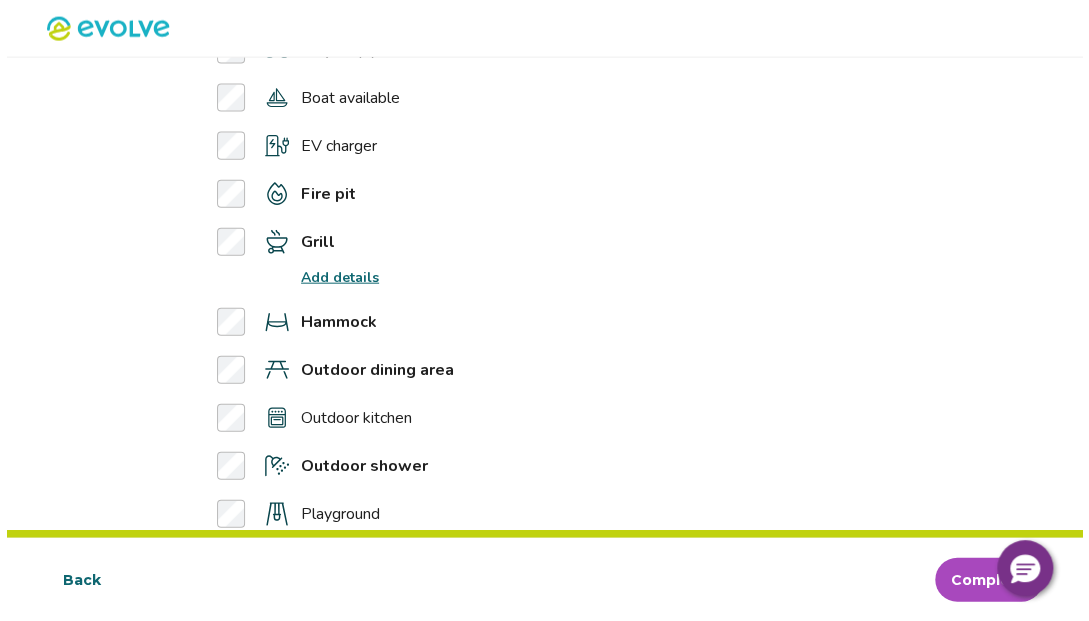 scroll, scrollTop: 4879, scrollLeft: 0, axis: vertical 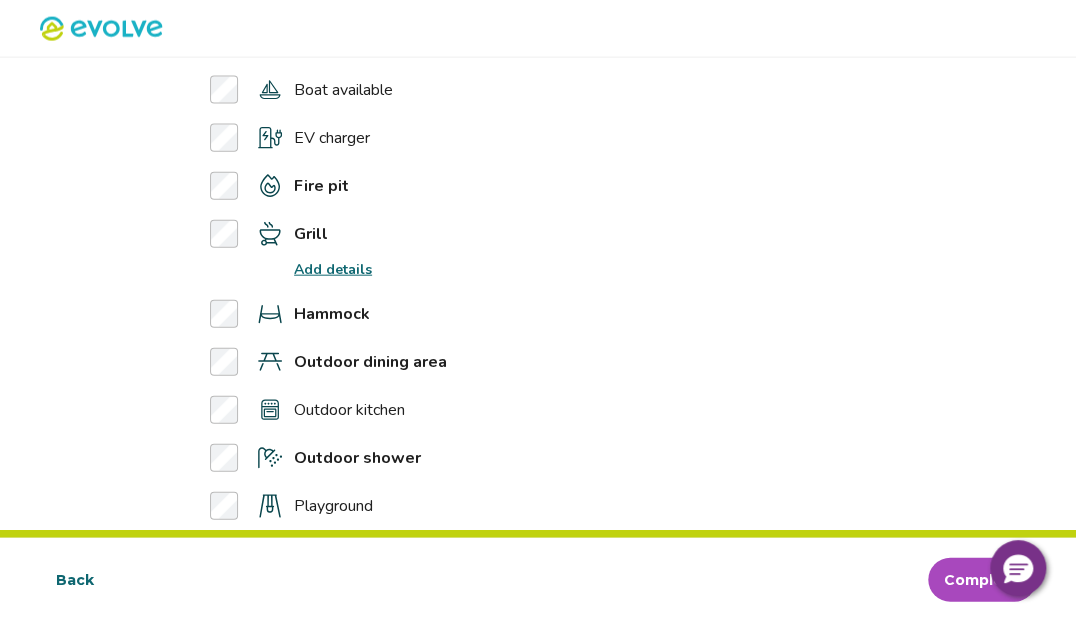 click on "Add details" at bounding box center (333, 269) 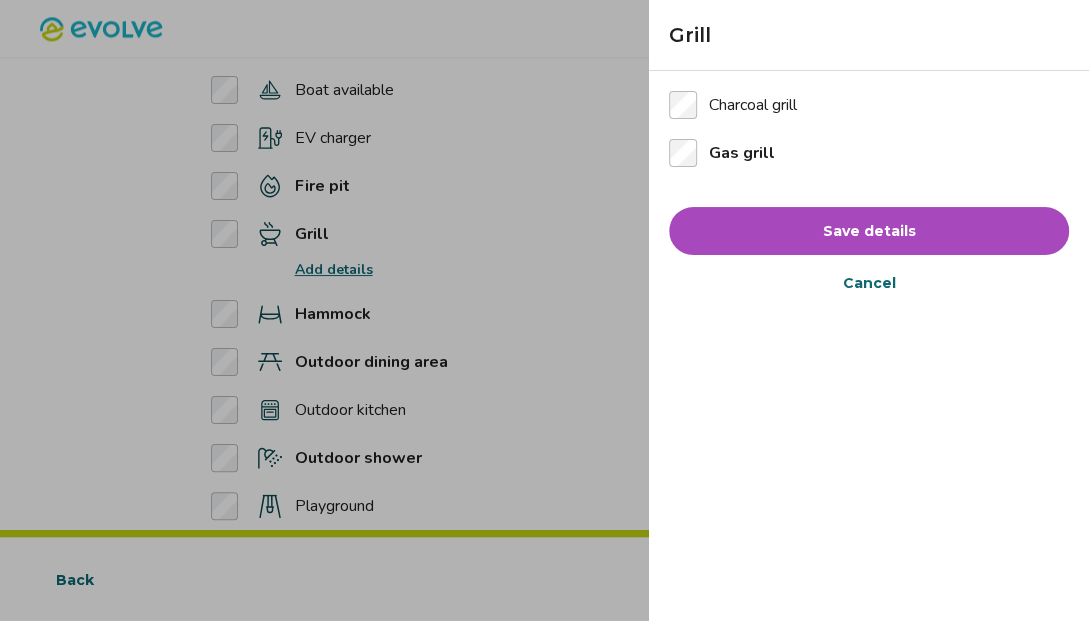 click on "Save details" at bounding box center [869, 231] 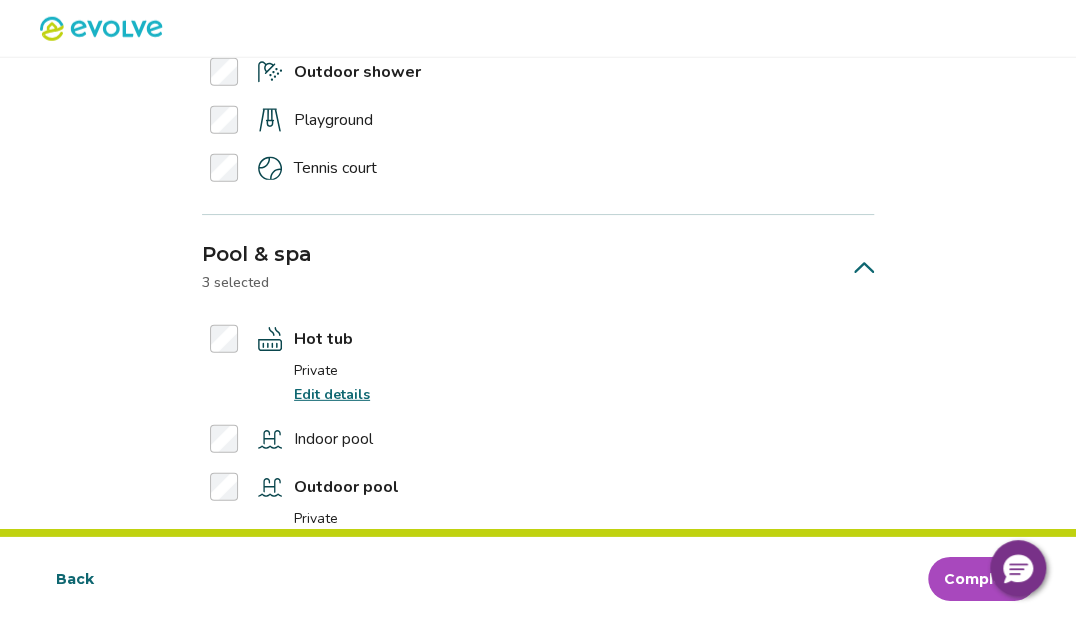 scroll, scrollTop: 5294, scrollLeft: 0, axis: vertical 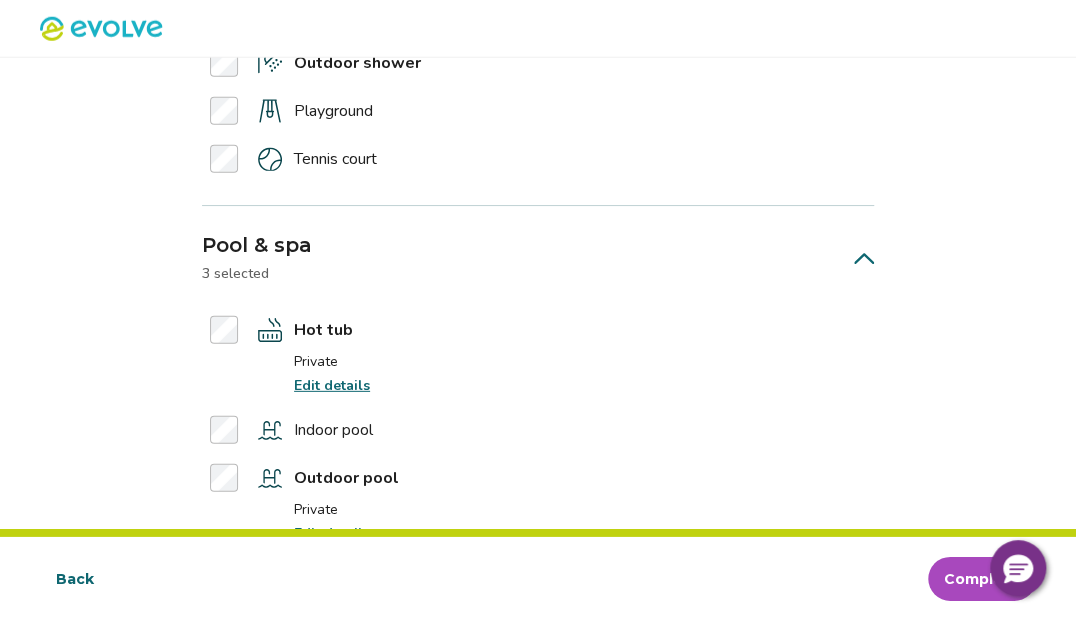 click on "Edit details" at bounding box center (332, 385) 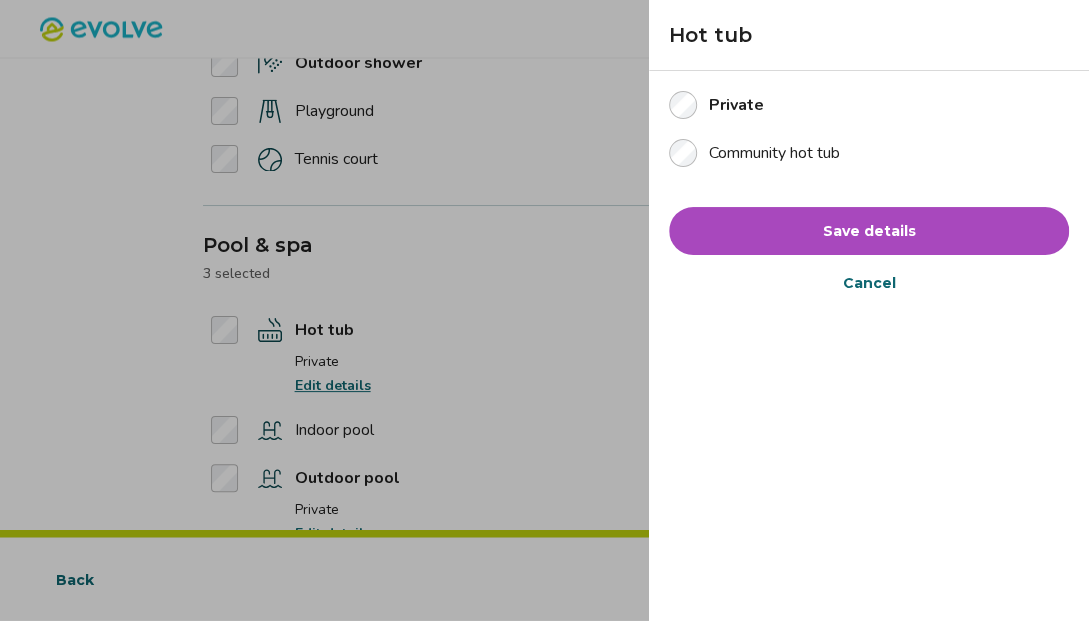 click on "Save details" at bounding box center [869, 231] 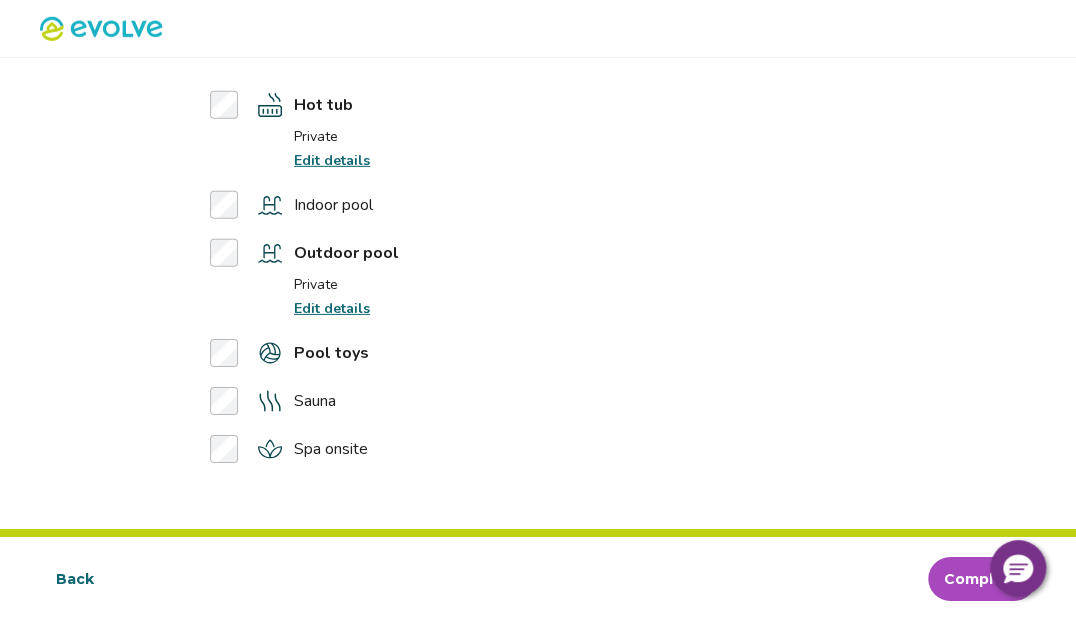 scroll, scrollTop: 5518, scrollLeft: 0, axis: vertical 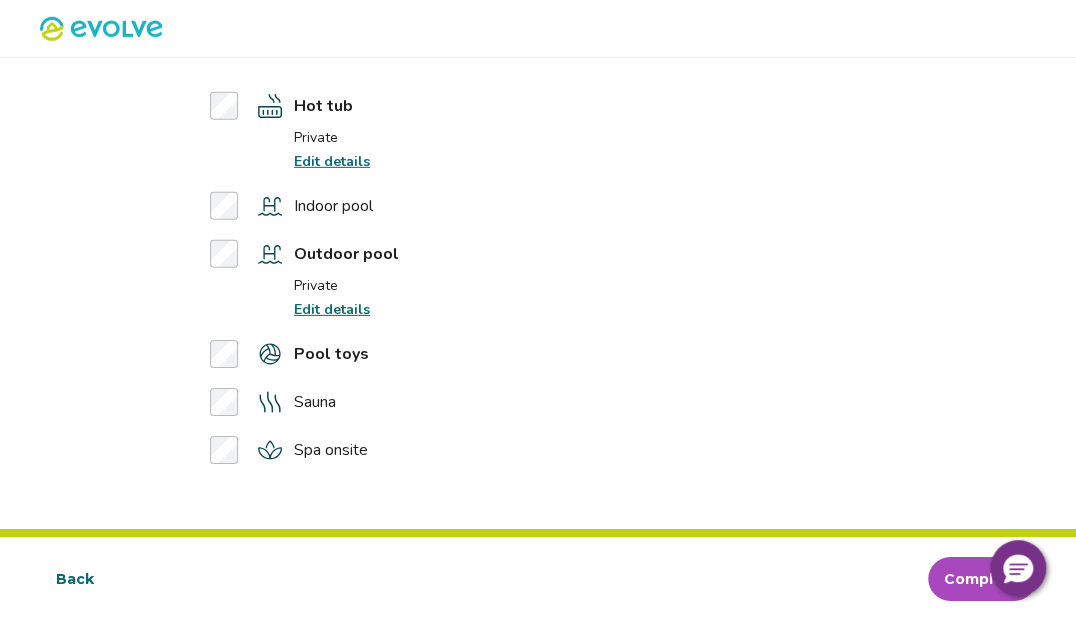 click on "Edit details" at bounding box center (332, 309) 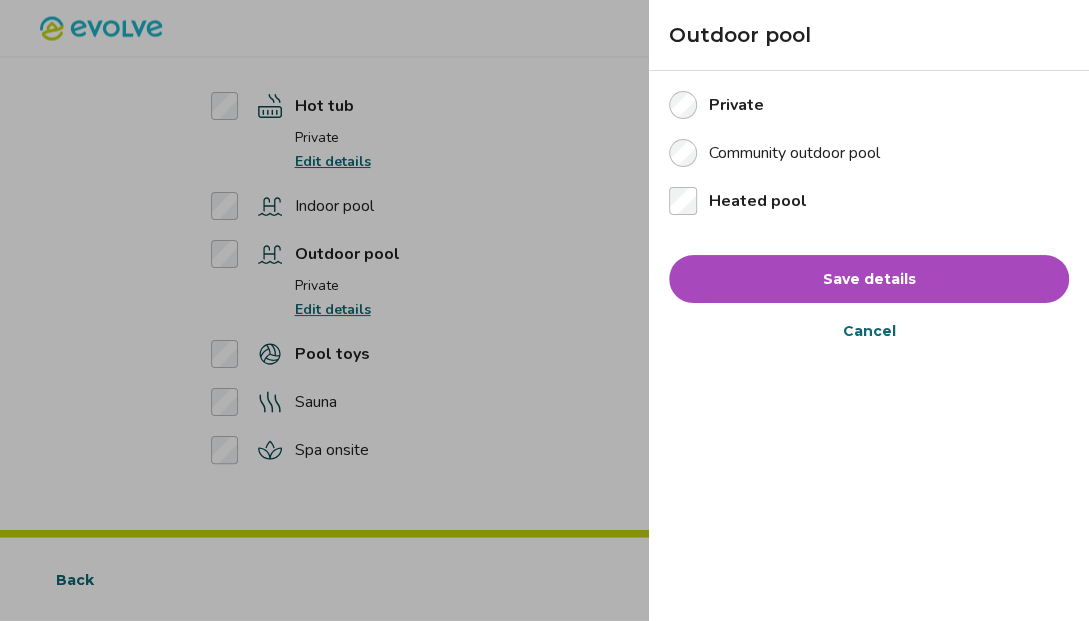 click on "Save details" at bounding box center (869, 279) 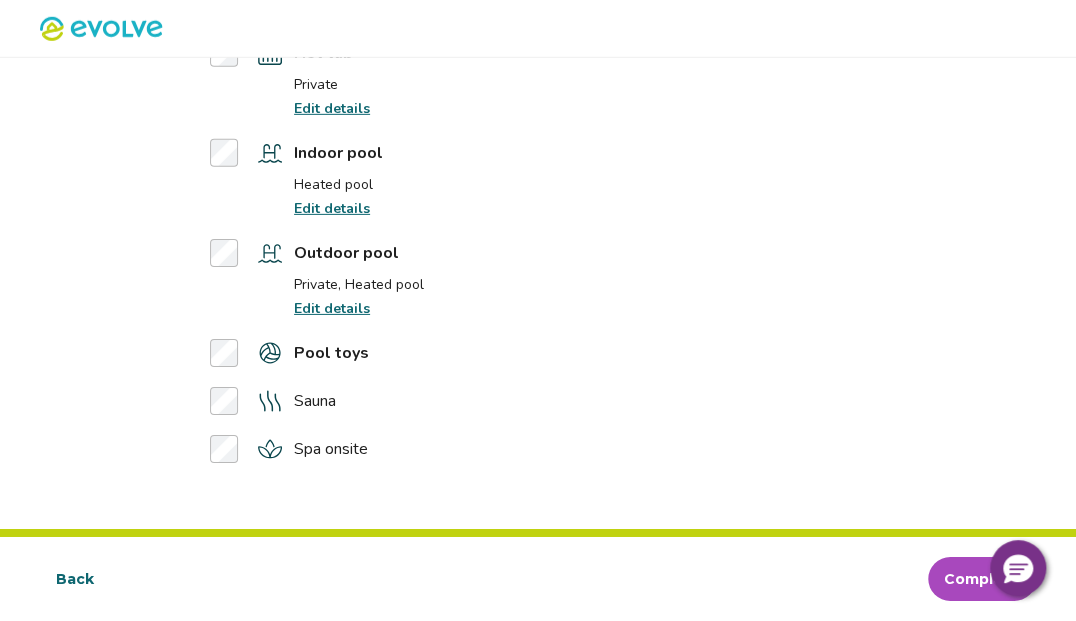 scroll, scrollTop: 5570, scrollLeft: 0, axis: vertical 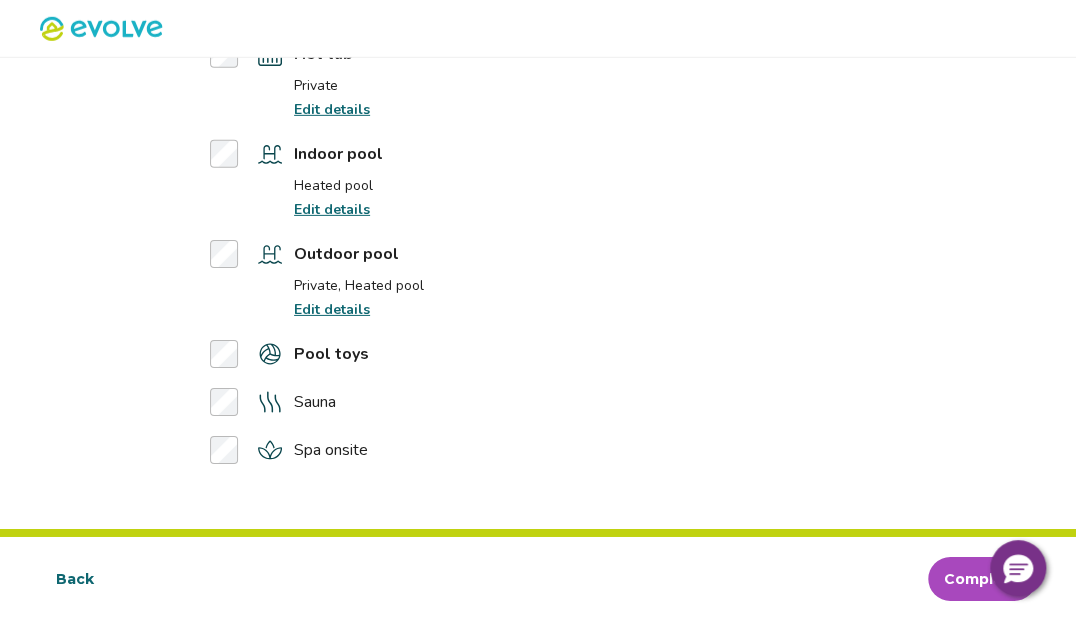 click on "Complete" at bounding box center (982, 579) 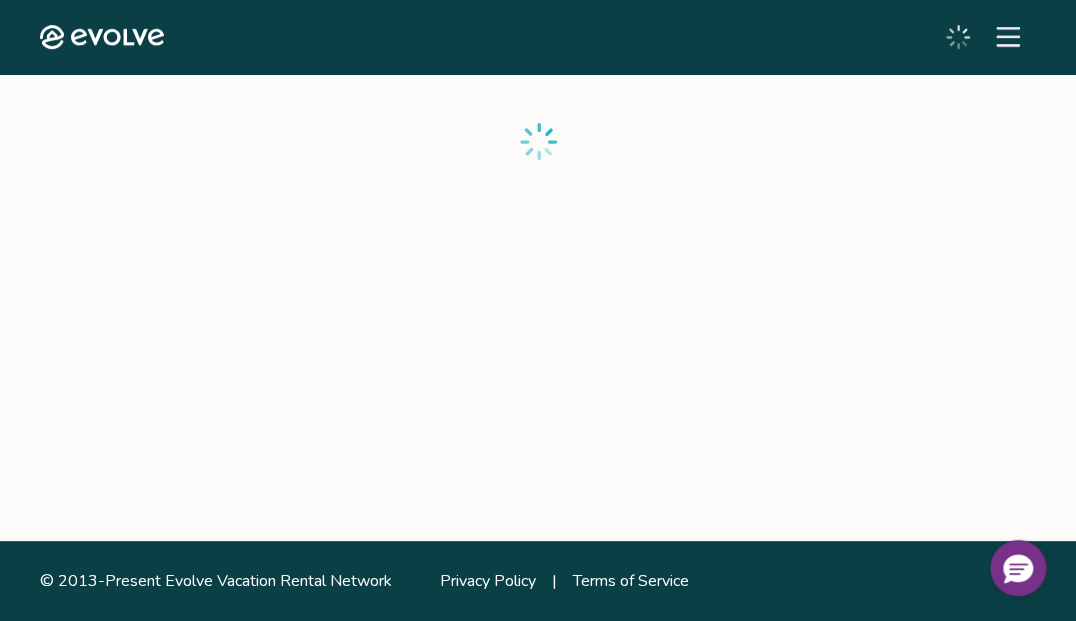 scroll, scrollTop: 0, scrollLeft: 0, axis: both 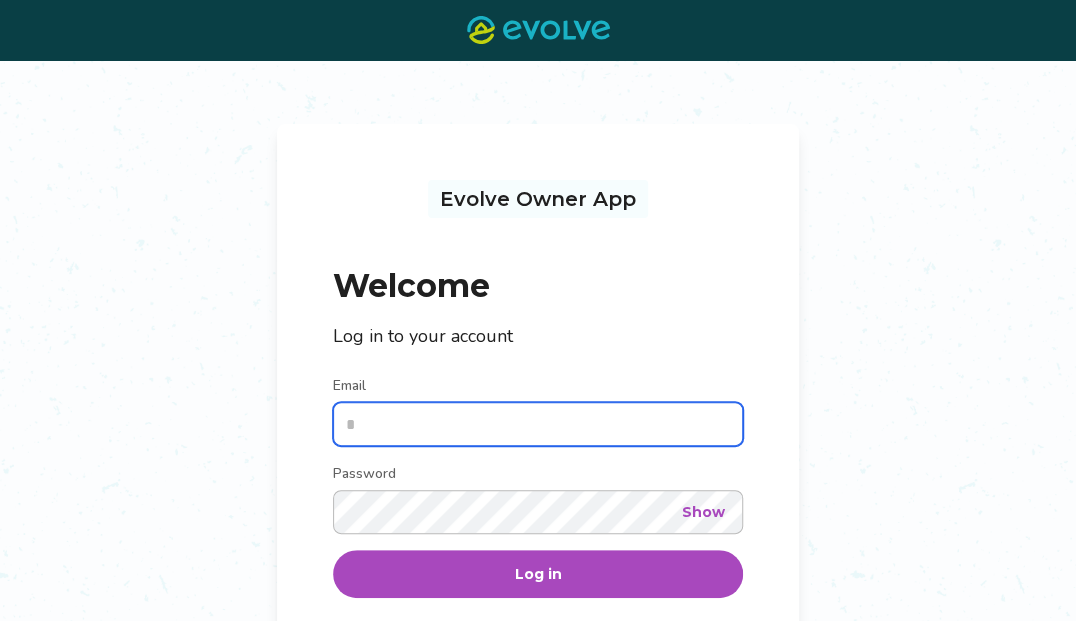 click on "Email" at bounding box center [538, 424] 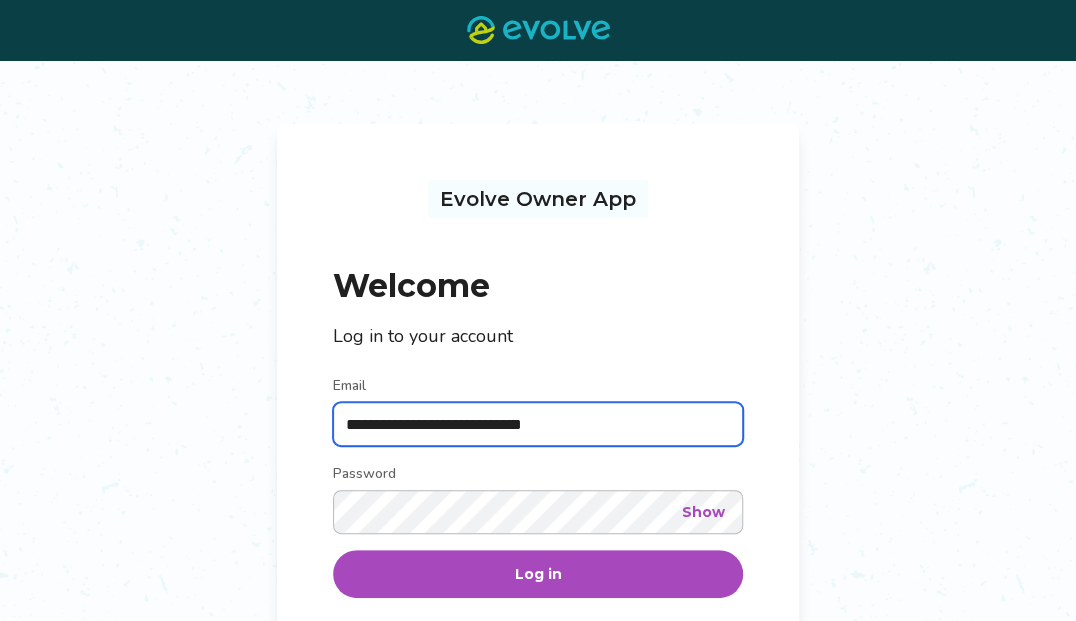type on "**********" 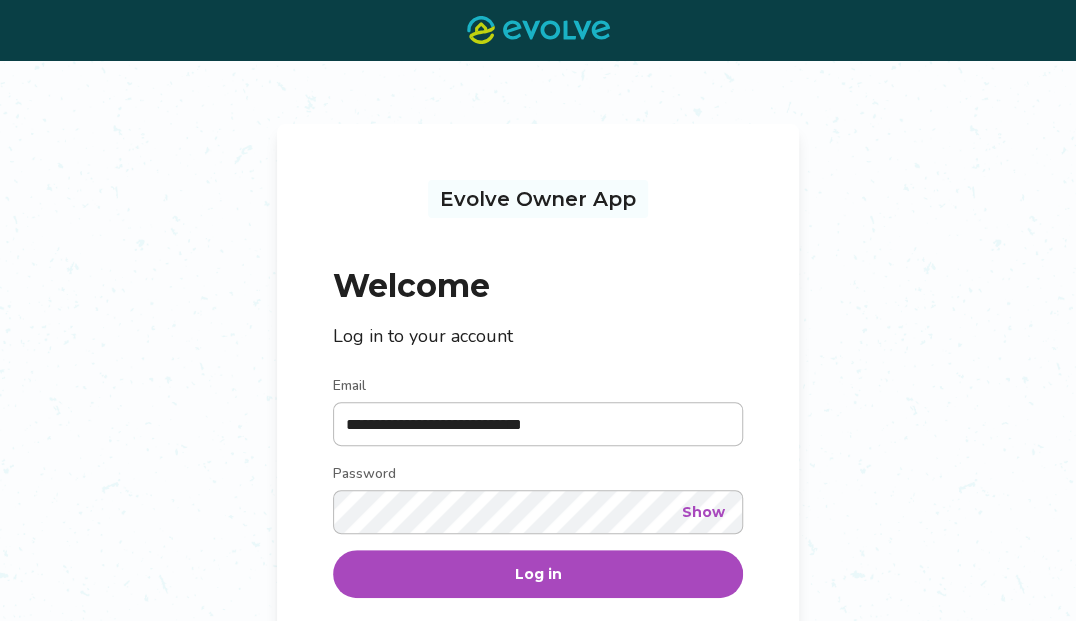 click on "Log in" at bounding box center [538, 574] 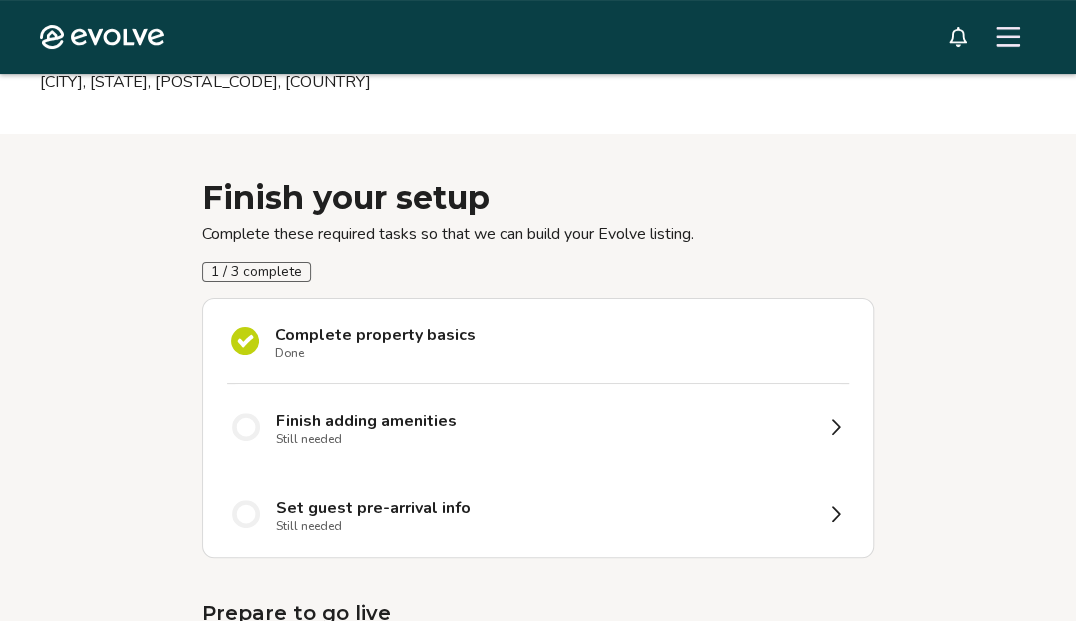 scroll, scrollTop: 105, scrollLeft: 0, axis: vertical 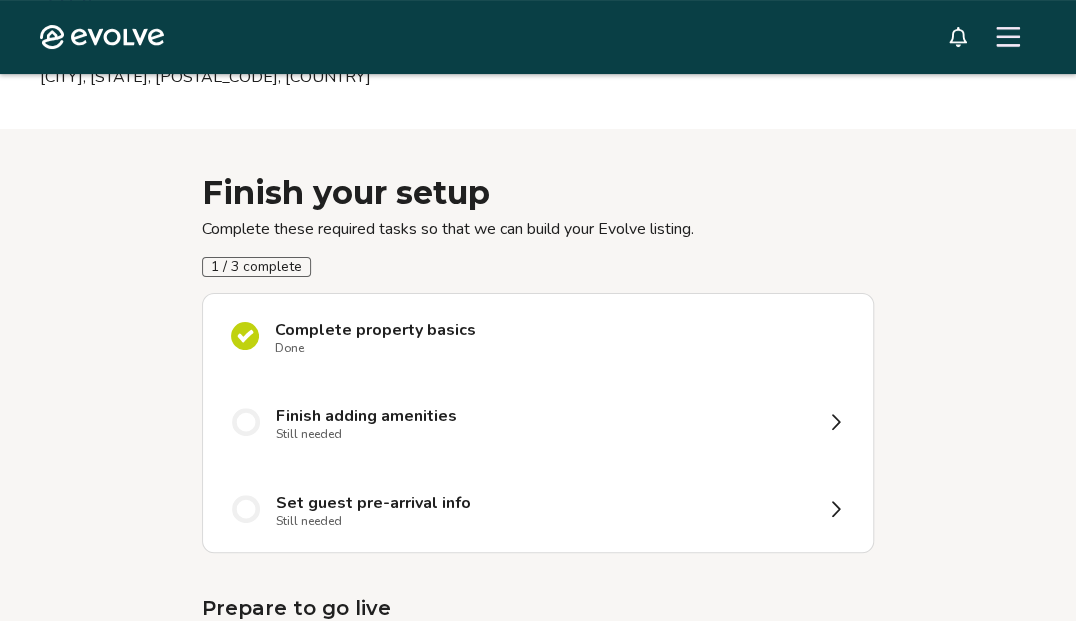 click on "Finish adding amenities Still needed" at bounding box center [538, 422] 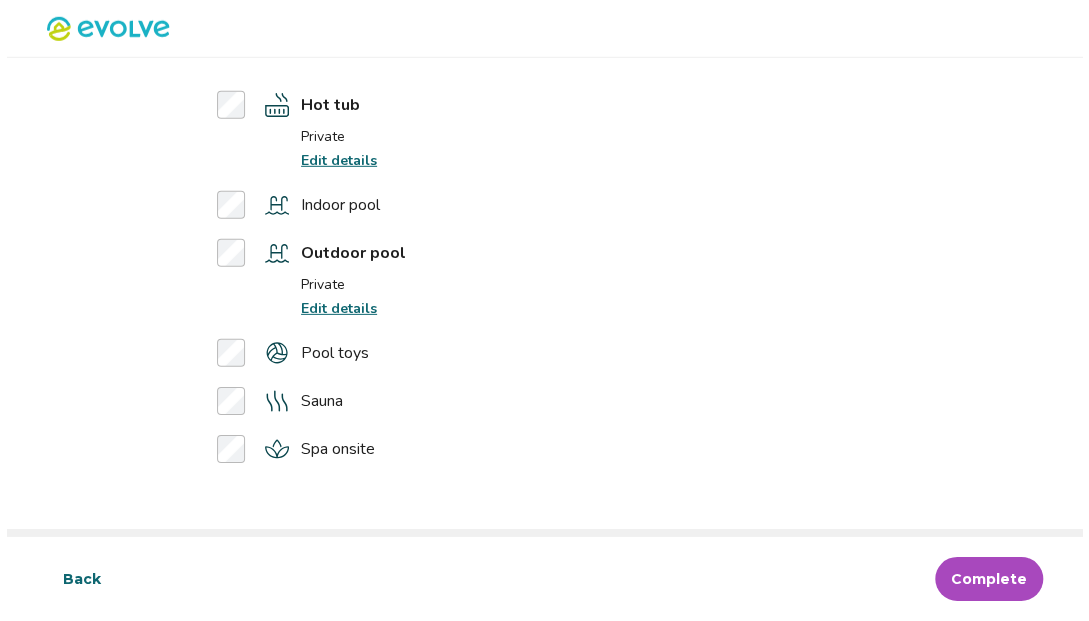 scroll, scrollTop: 5426, scrollLeft: 0, axis: vertical 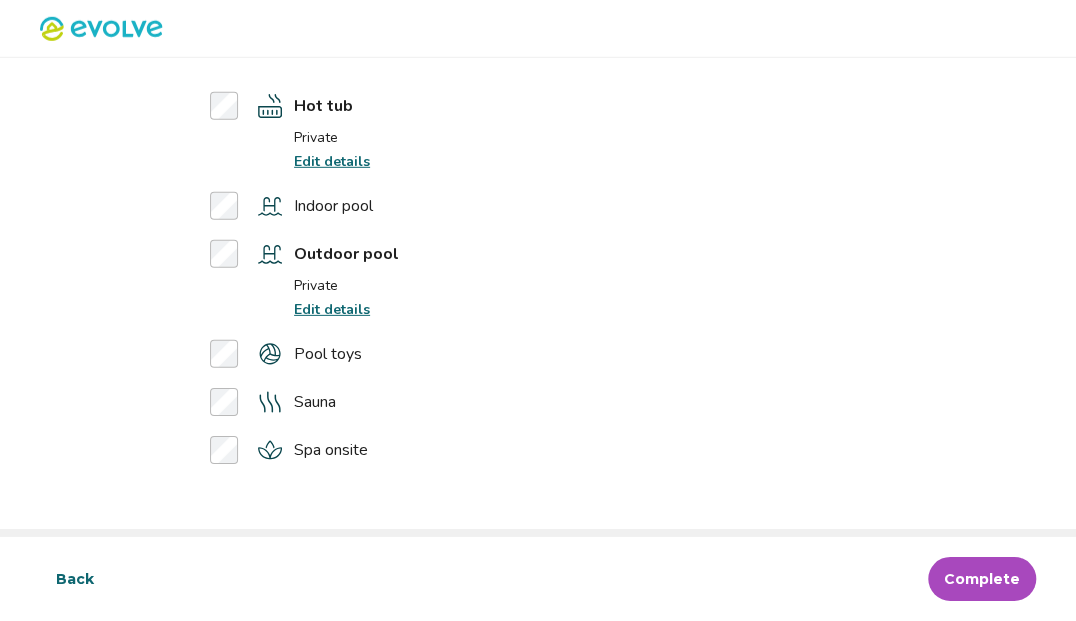 click on "Edit details" at bounding box center (332, 309) 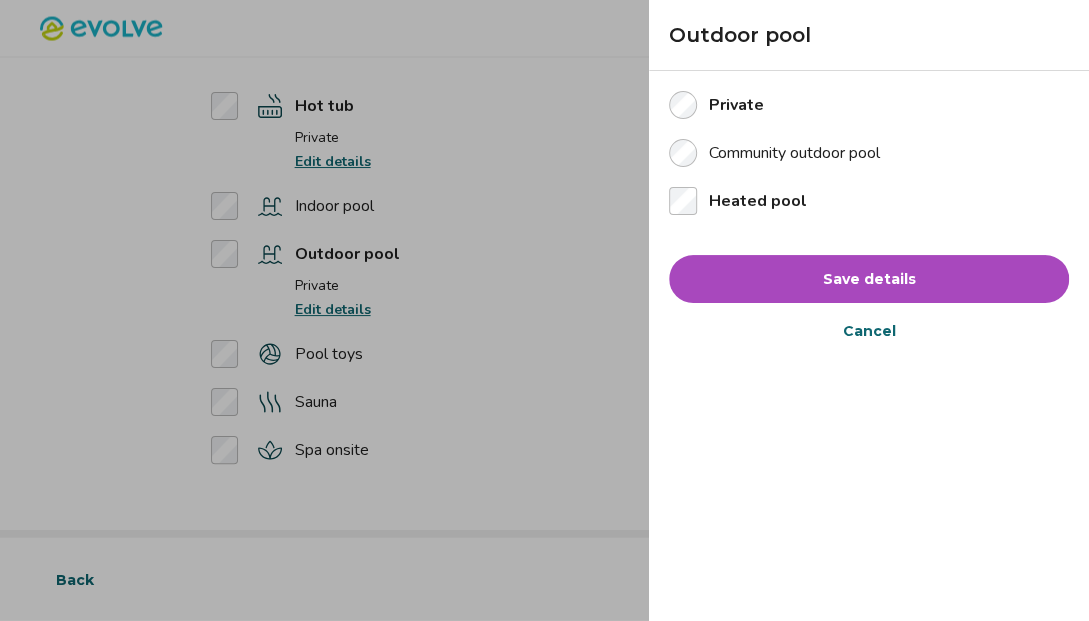 click on "Save details" at bounding box center (869, 279) 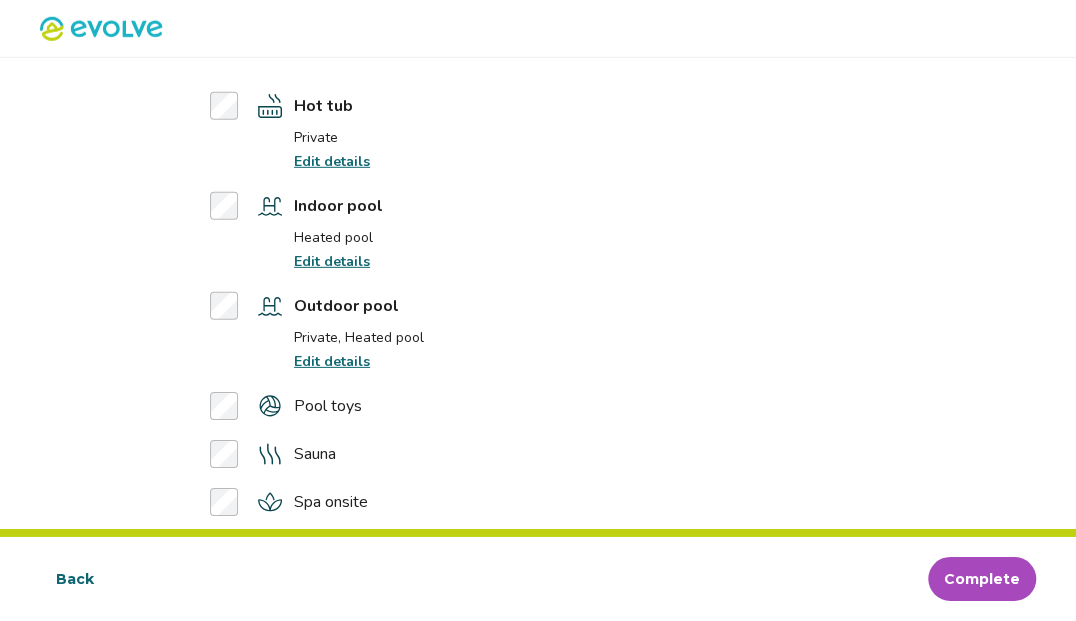 click on "Edit details" at bounding box center [332, 161] 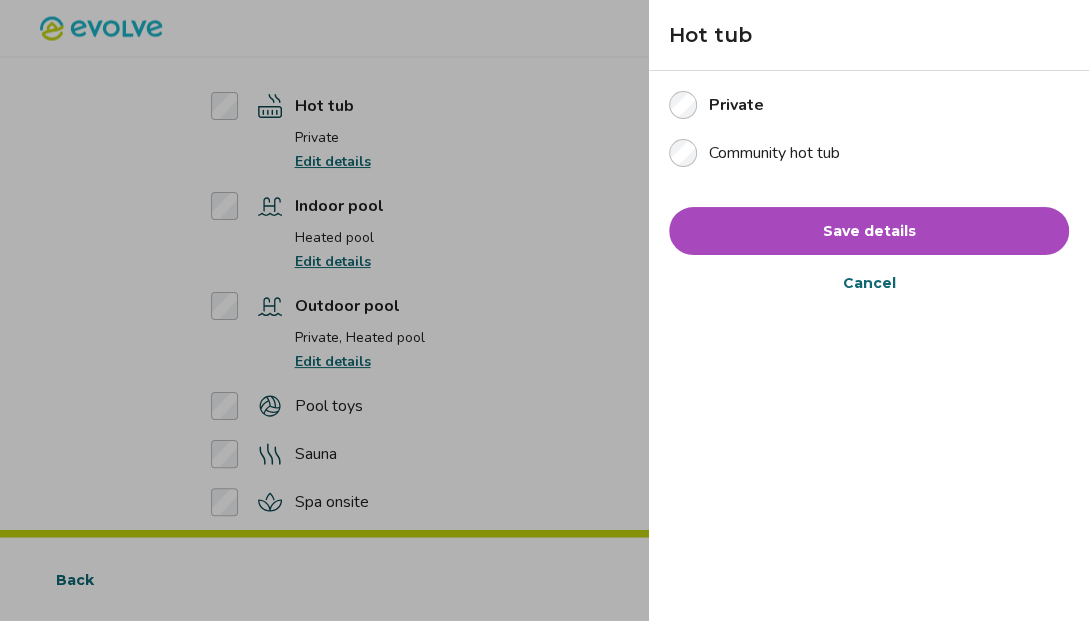 click on "Save details" at bounding box center [869, 231] 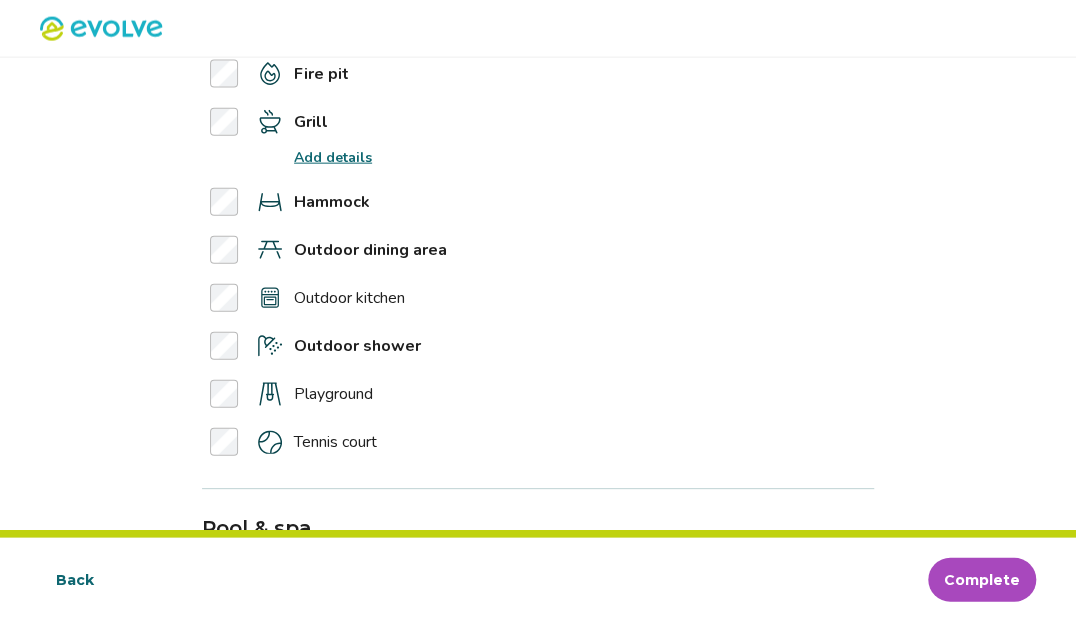 scroll, scrollTop: 4914, scrollLeft: 0, axis: vertical 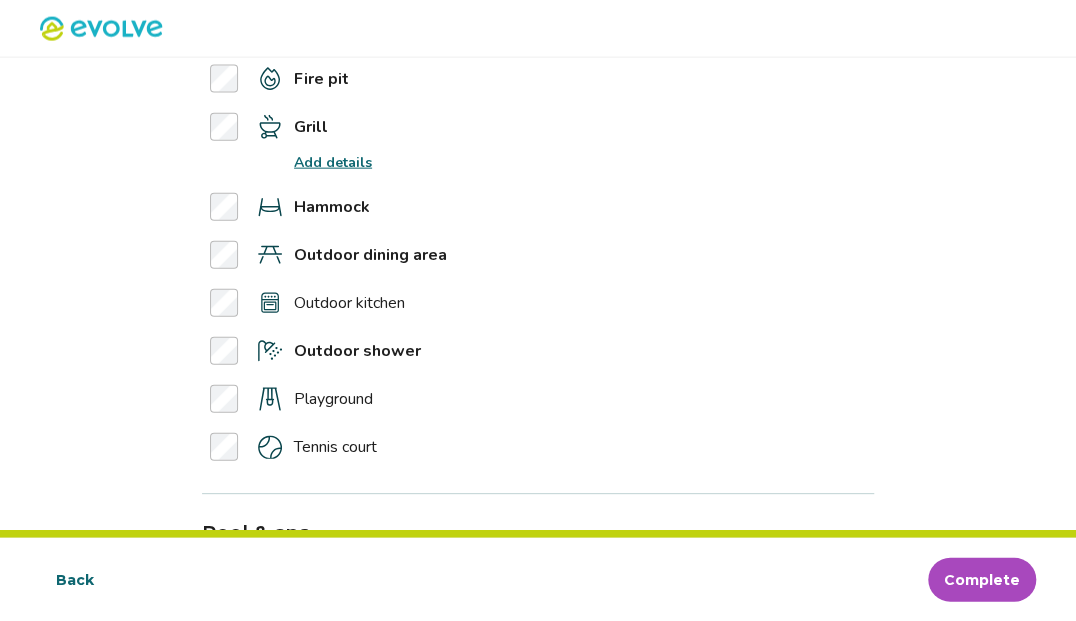 click on "Add details" at bounding box center (333, 162) 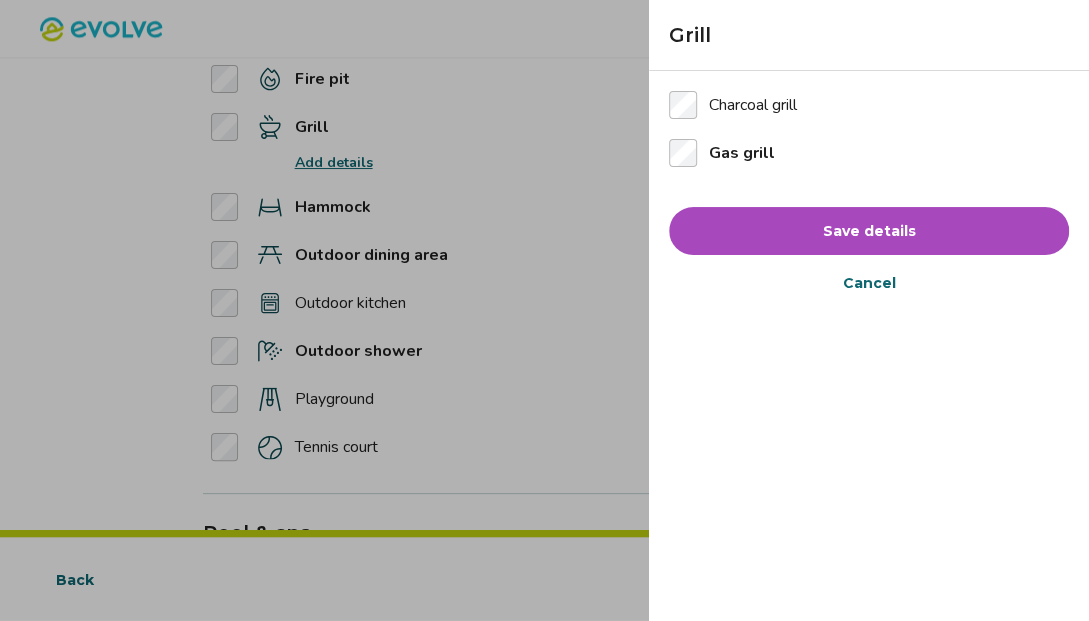 click on "Save details" at bounding box center (869, 231) 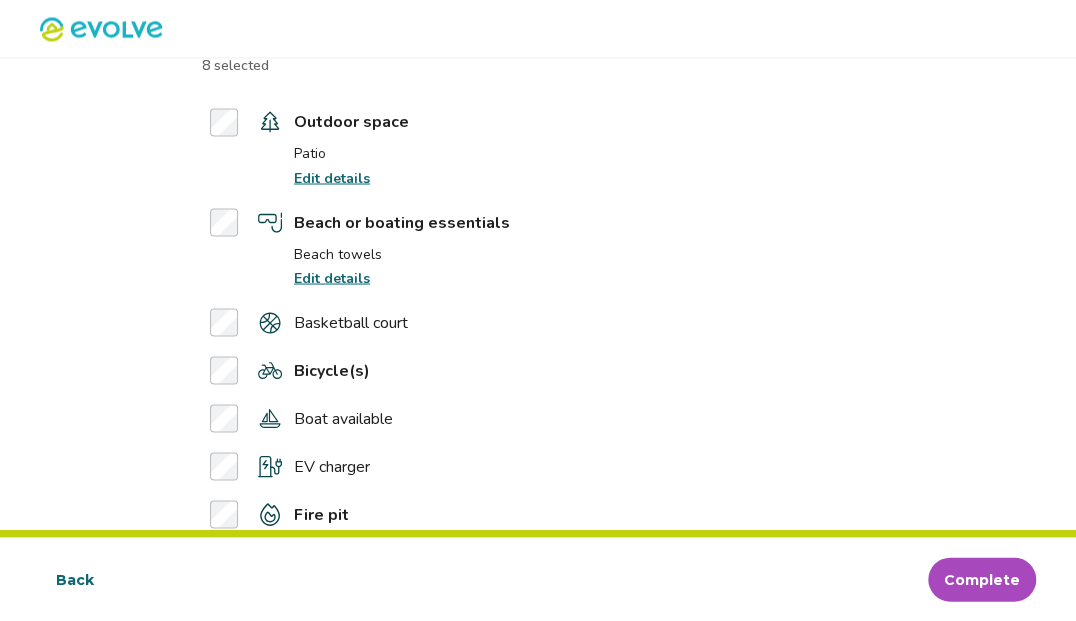 scroll, scrollTop: 4471, scrollLeft: 0, axis: vertical 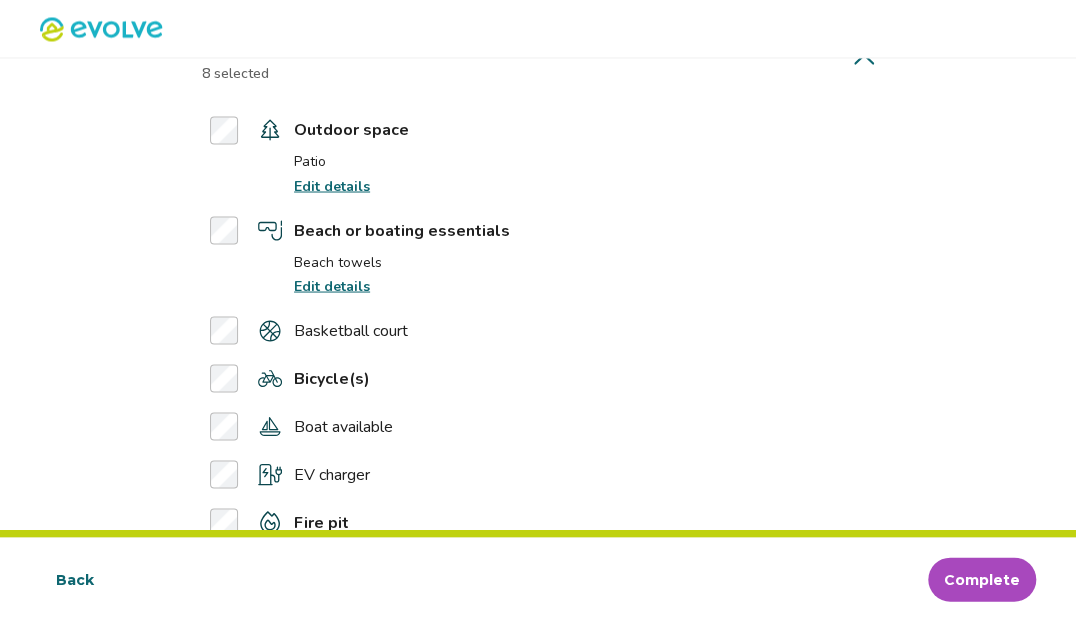 click on "Edit details" at bounding box center [332, 285] 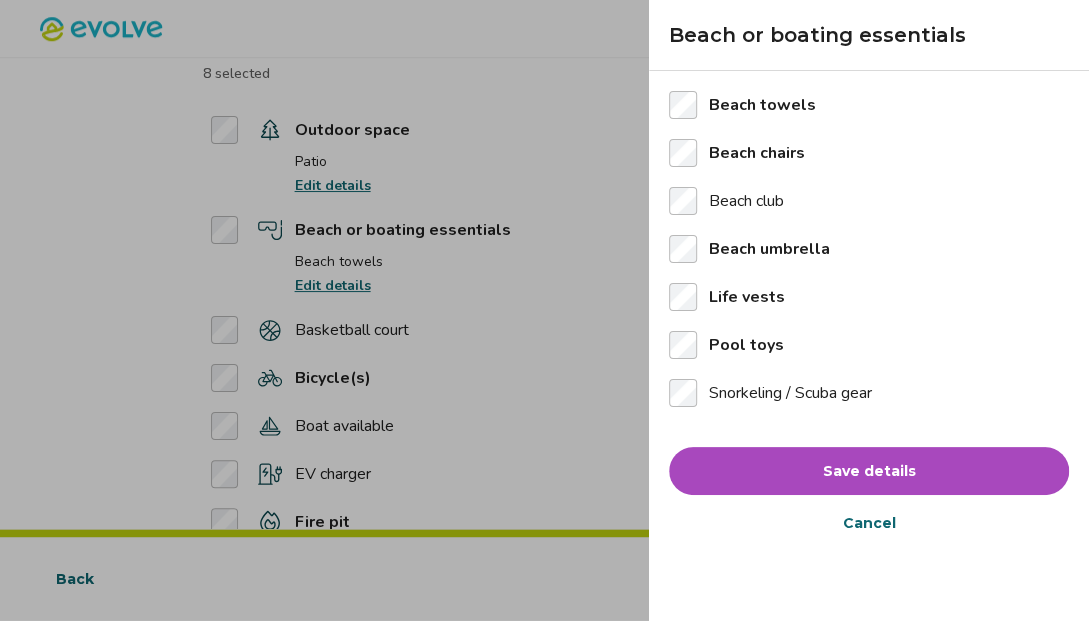 click on "Save details" at bounding box center (869, 471) 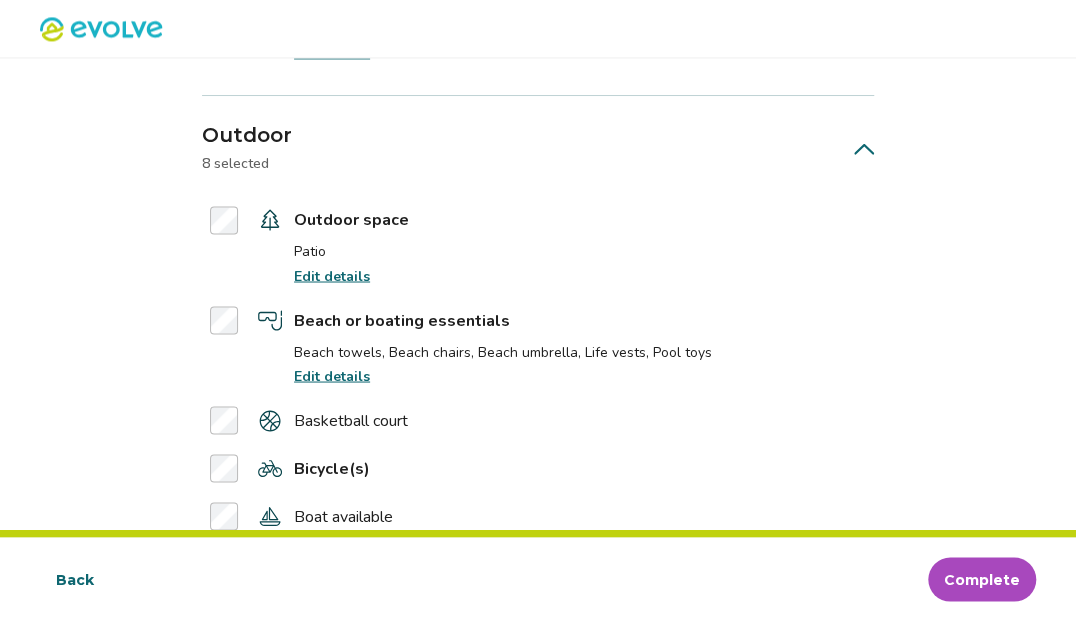 scroll, scrollTop: 4370, scrollLeft: 0, axis: vertical 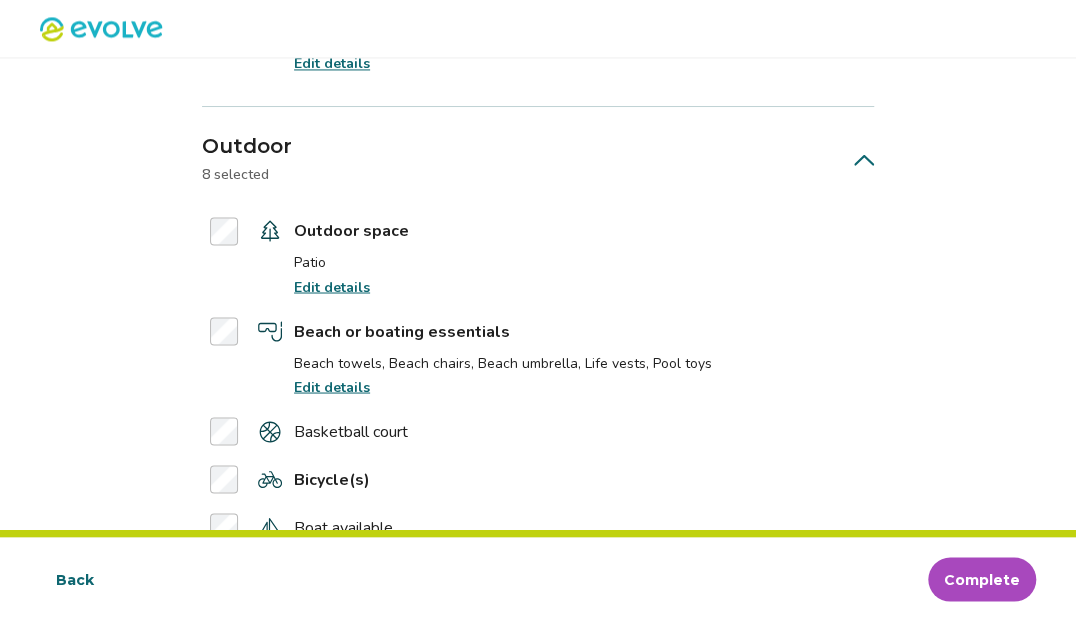 click on "Edit details" at bounding box center [332, 286] 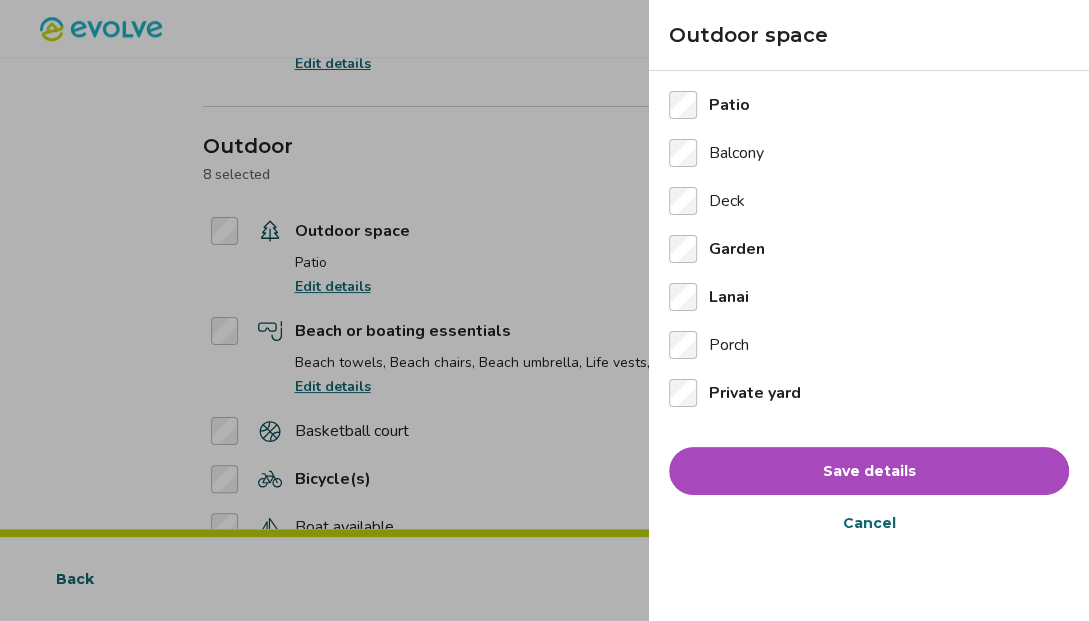 click on "Save details" at bounding box center [869, 471] 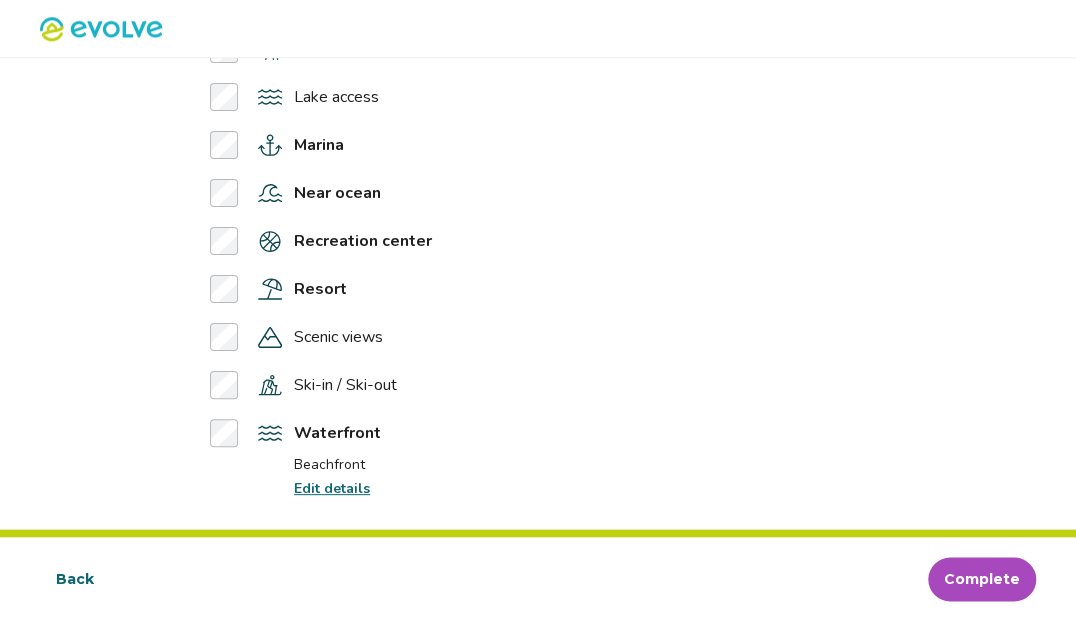 scroll, scrollTop: 3946, scrollLeft: 0, axis: vertical 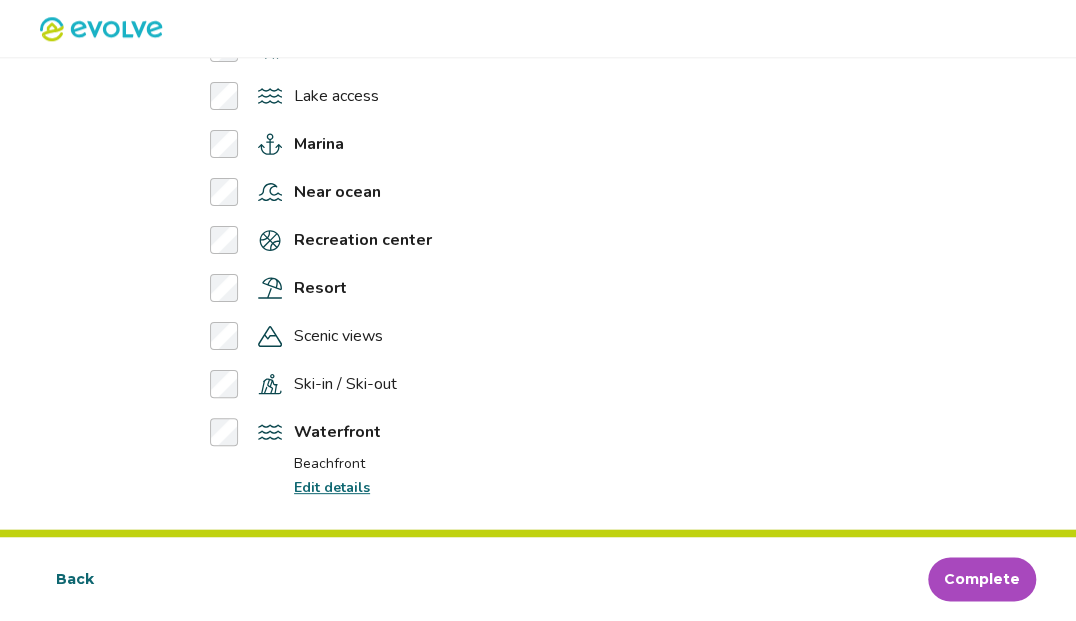 click on "Edit details" at bounding box center (332, 487) 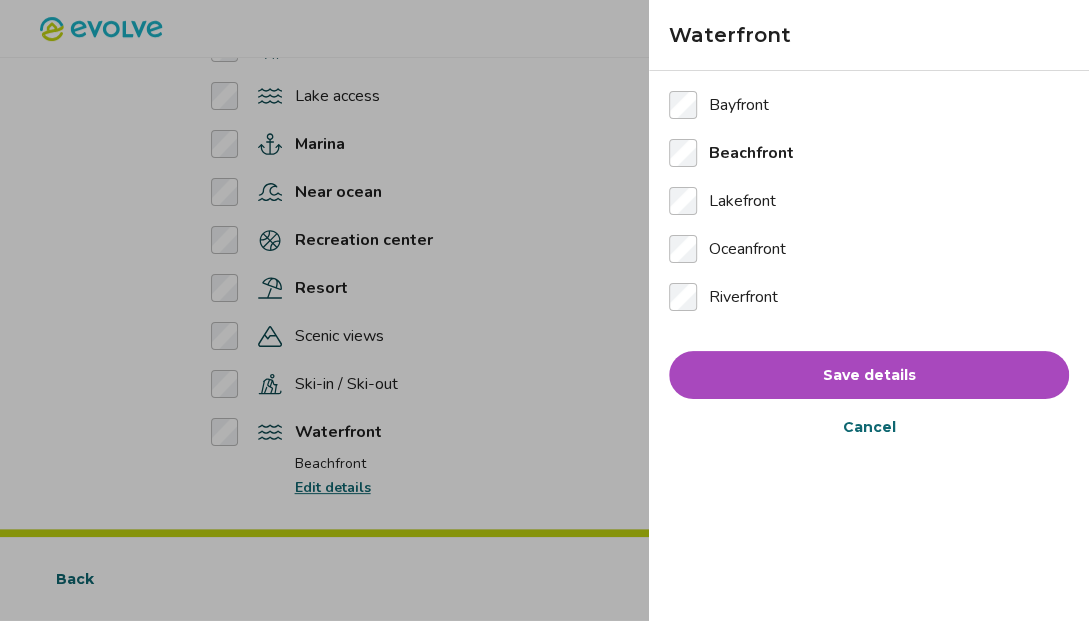 click on "Save details" at bounding box center (869, 375) 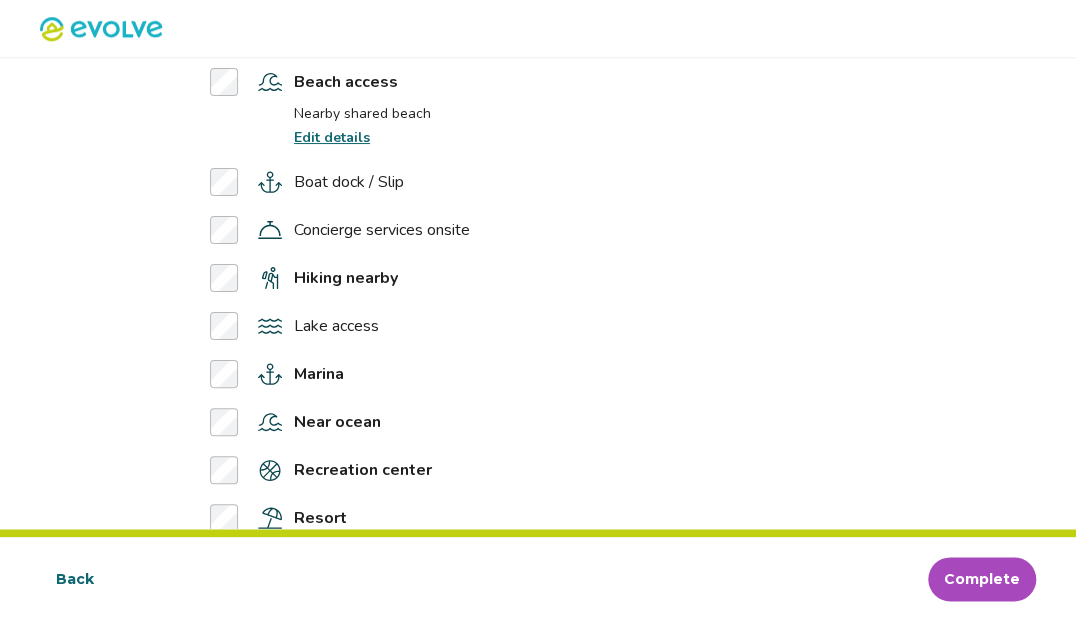 scroll, scrollTop: 3688, scrollLeft: 0, axis: vertical 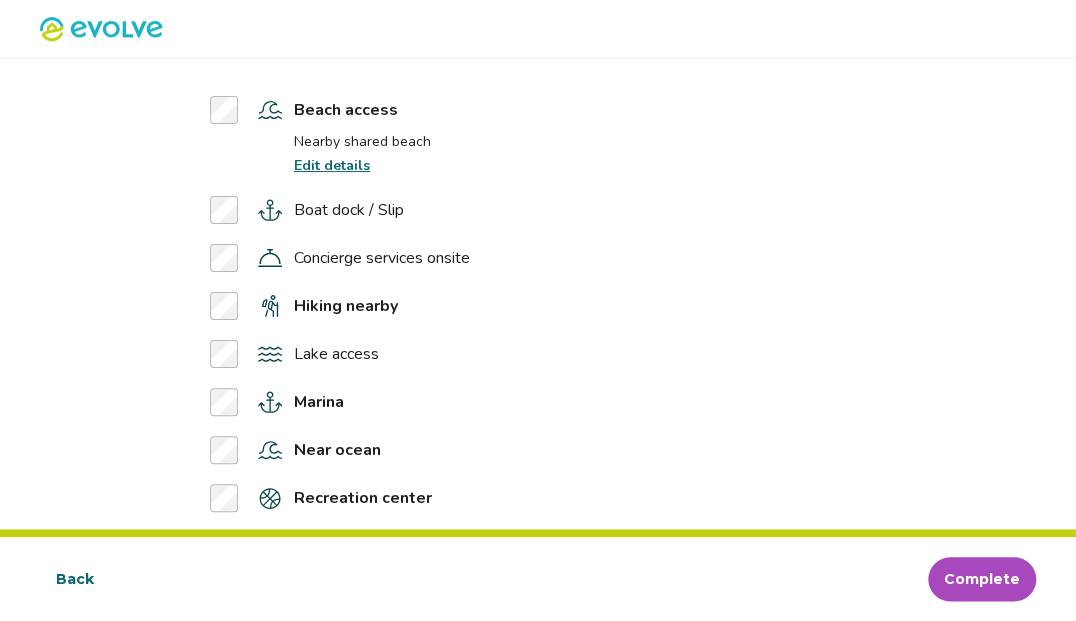 click on "Edit details" at bounding box center (332, 165) 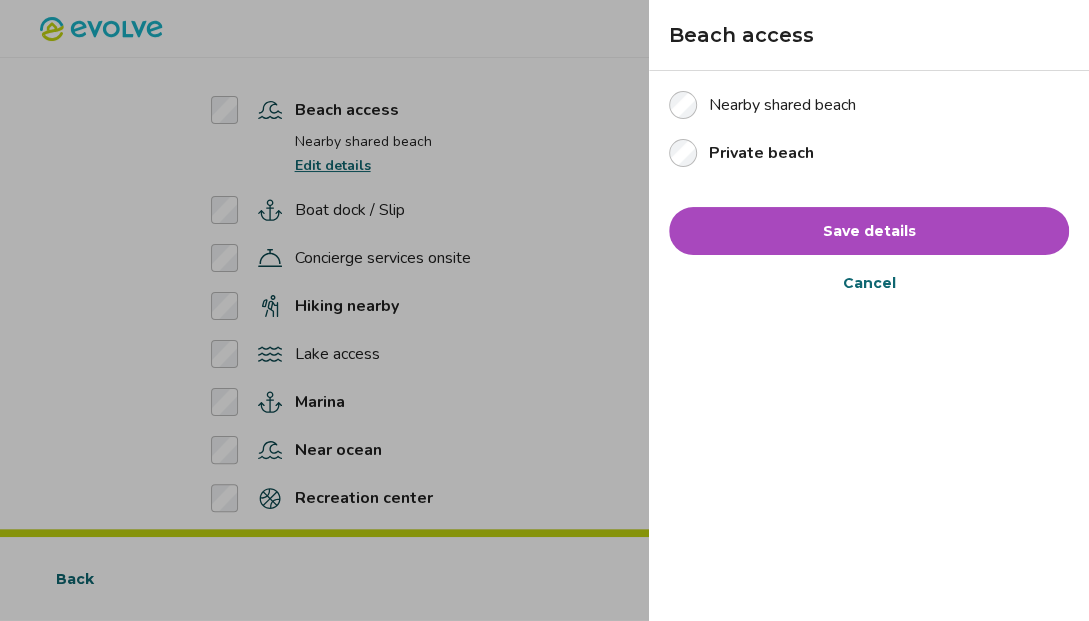 click on "Save details" at bounding box center (869, 231) 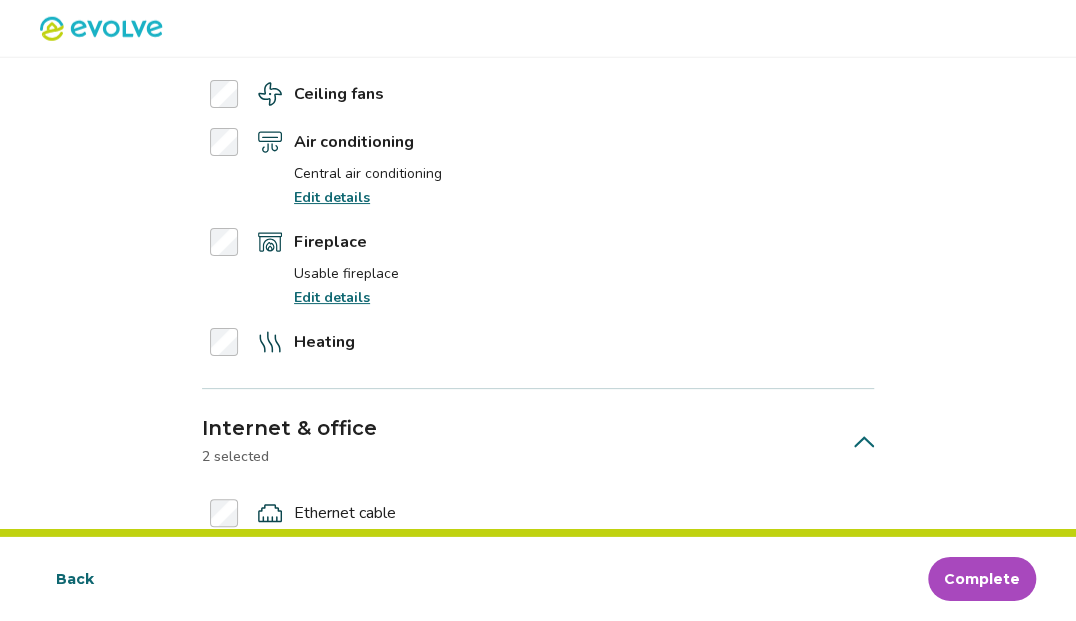 scroll, scrollTop: 2175, scrollLeft: 0, axis: vertical 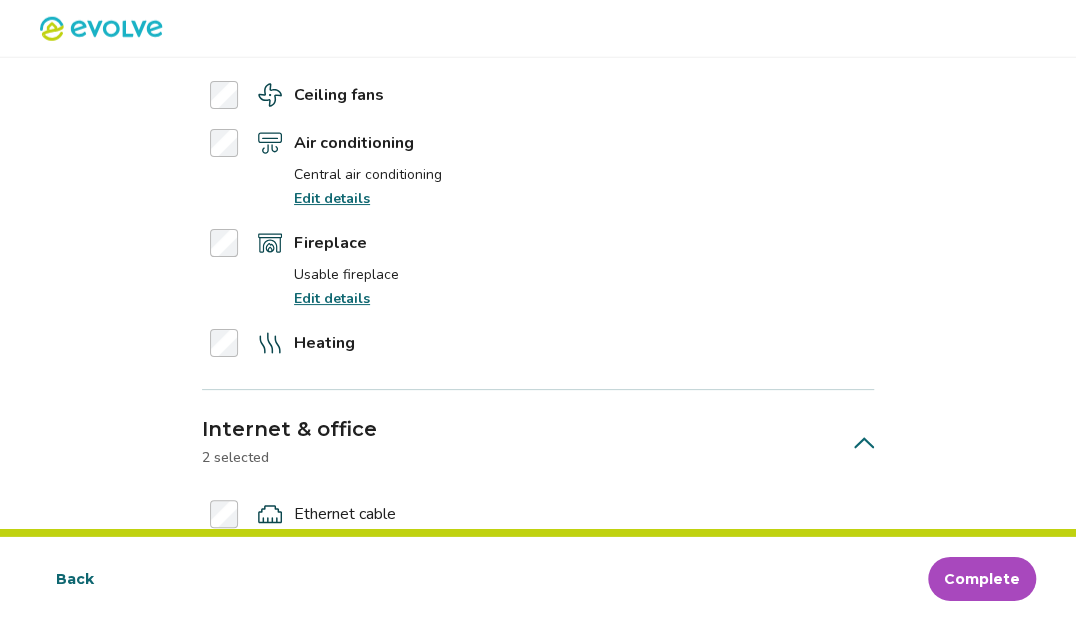 click on "Edit details" at bounding box center [332, 298] 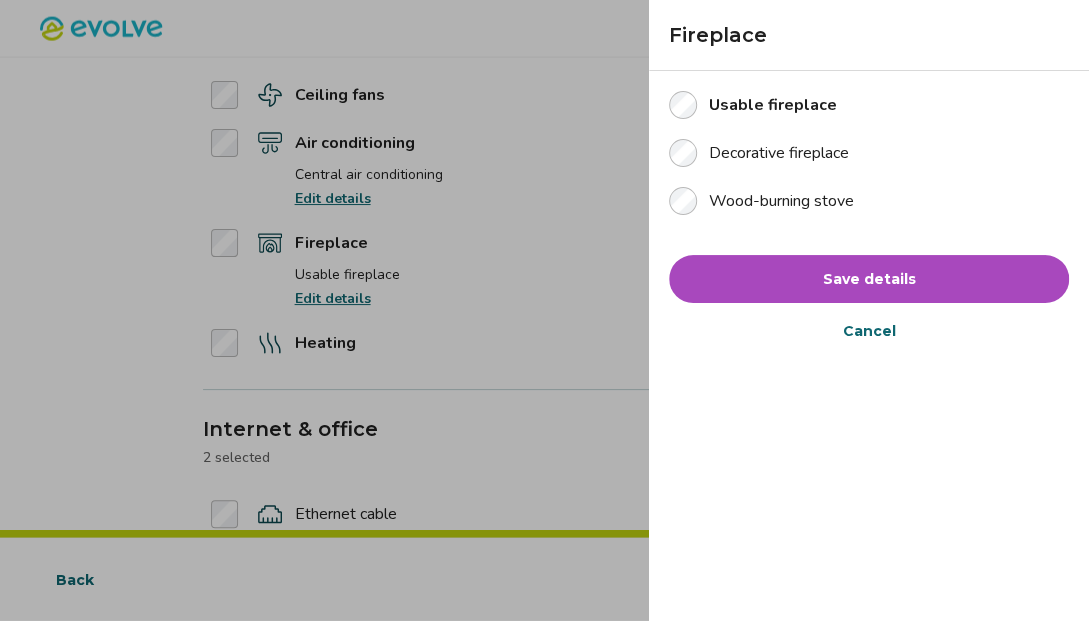 click on "Save details" at bounding box center [869, 279] 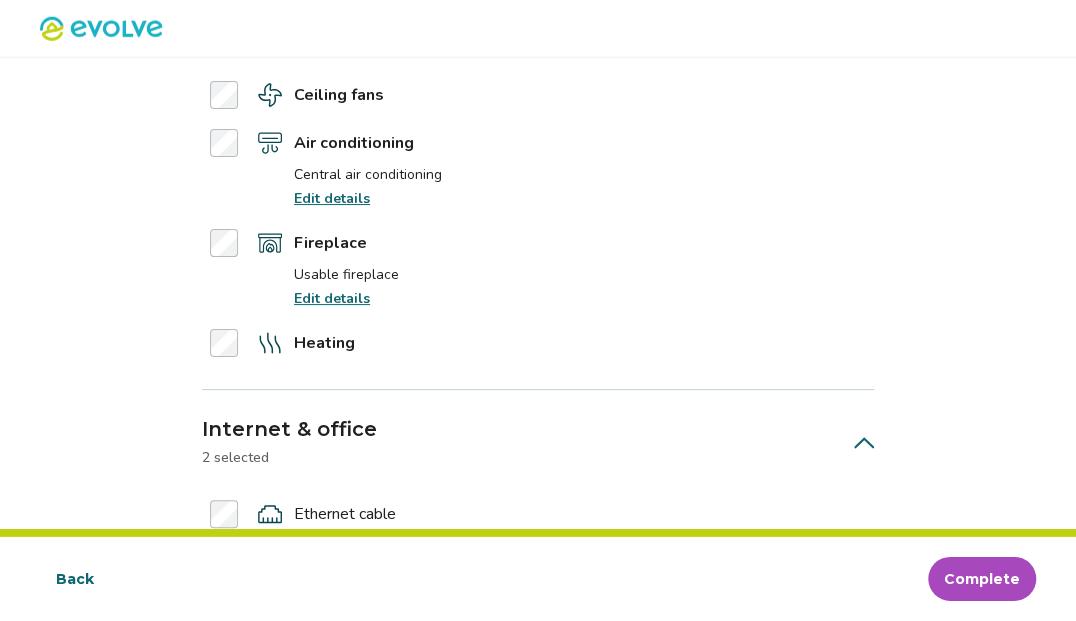 click on "Edit details" at bounding box center [332, 198] 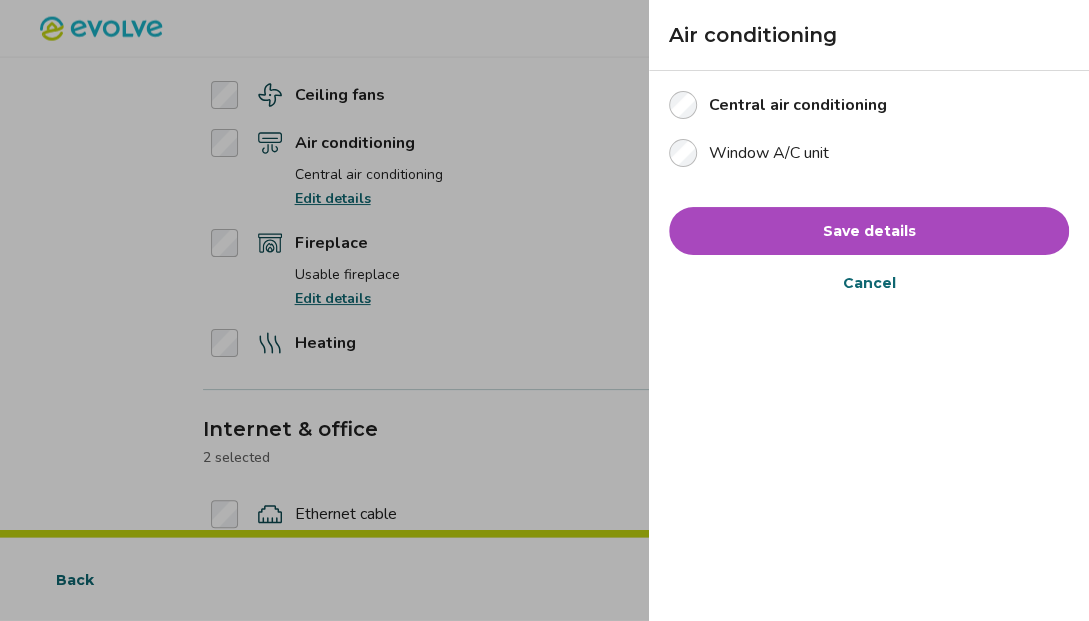 click on "Save details" at bounding box center [869, 231] 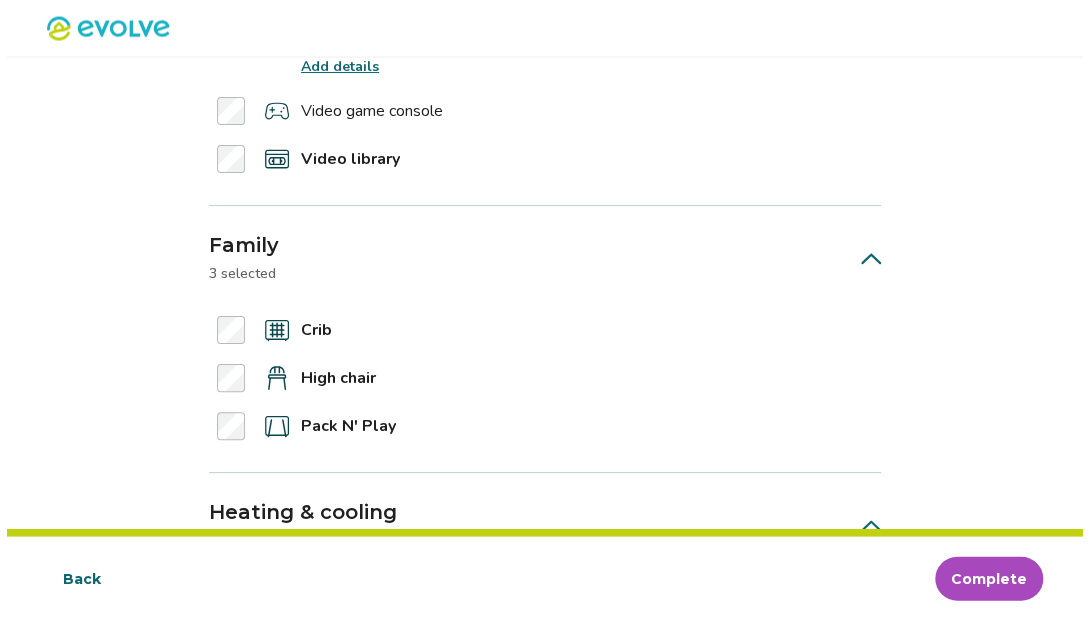 scroll, scrollTop: 1461, scrollLeft: 0, axis: vertical 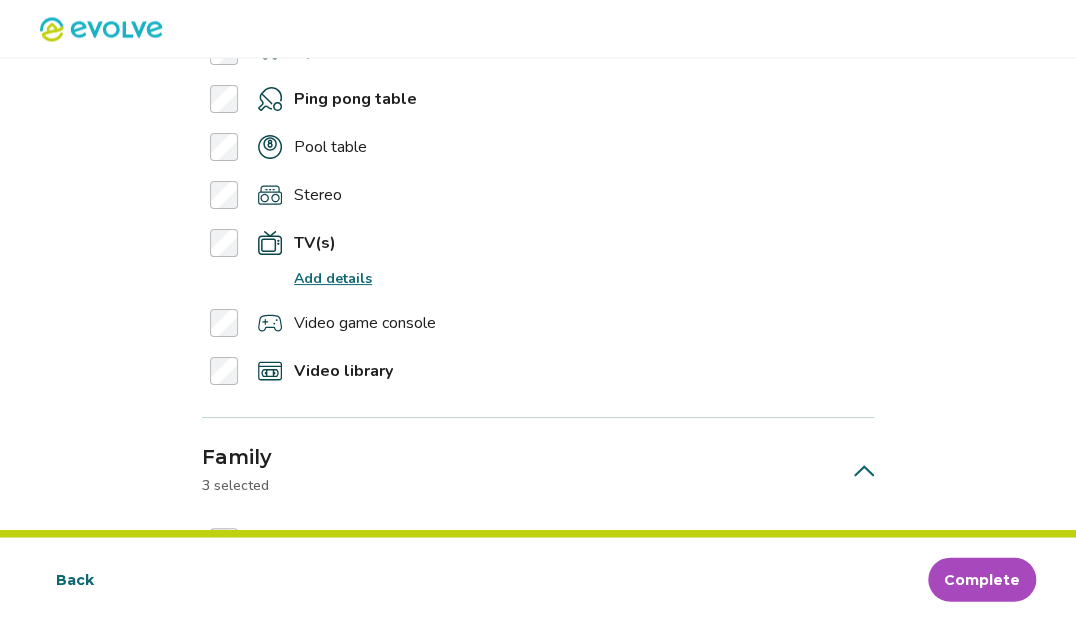 click on "Add details" at bounding box center [333, 278] 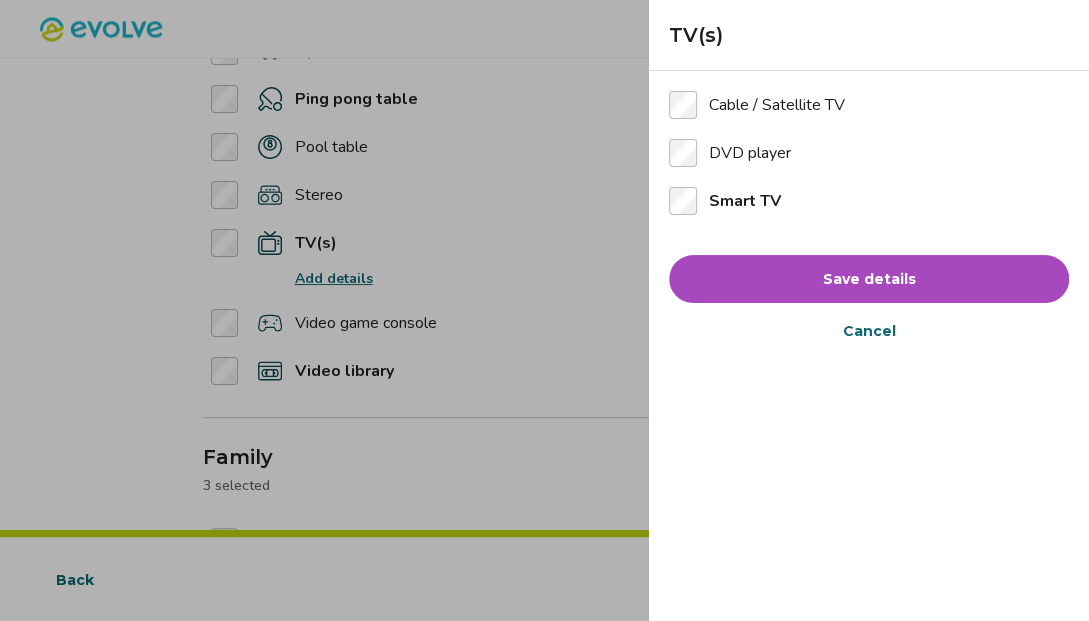 click on "Save details" at bounding box center (869, 279) 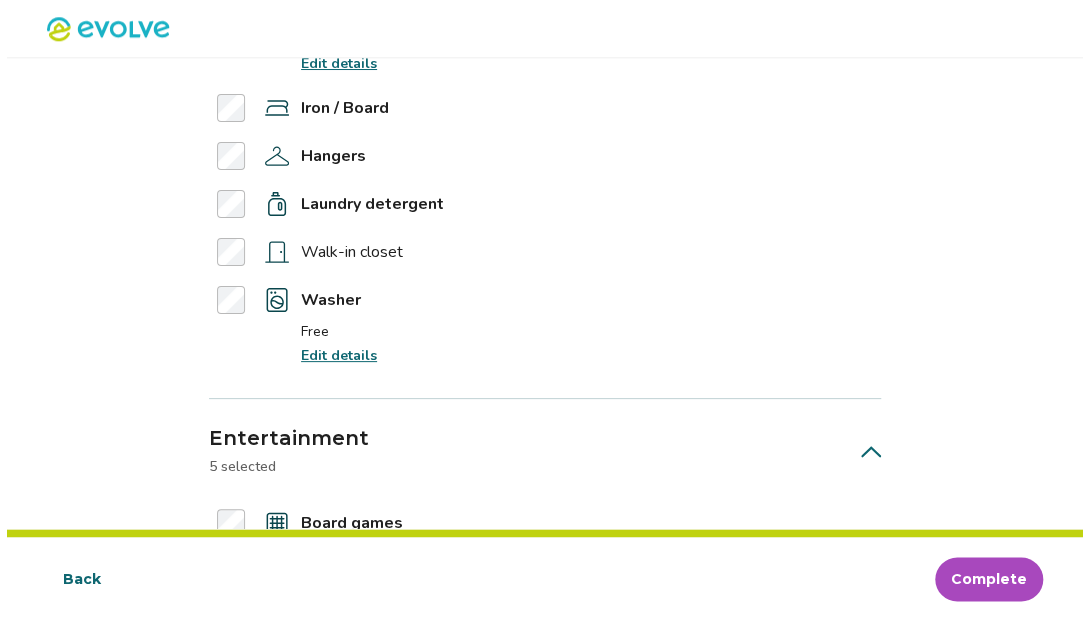 scroll, scrollTop: 840, scrollLeft: 0, axis: vertical 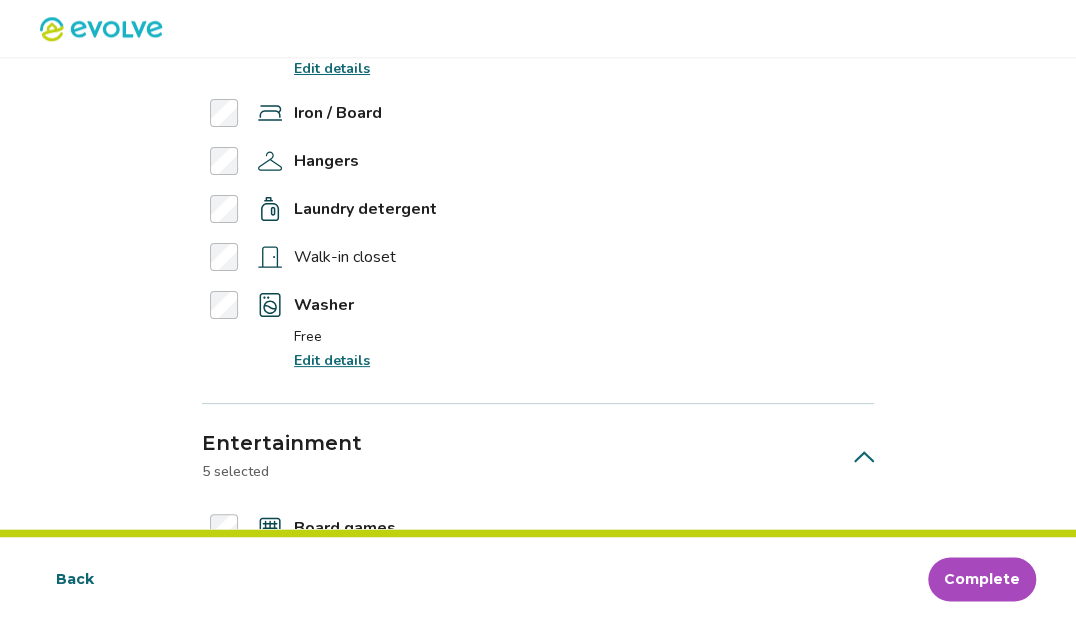 click on "Edit details" at bounding box center [332, 360] 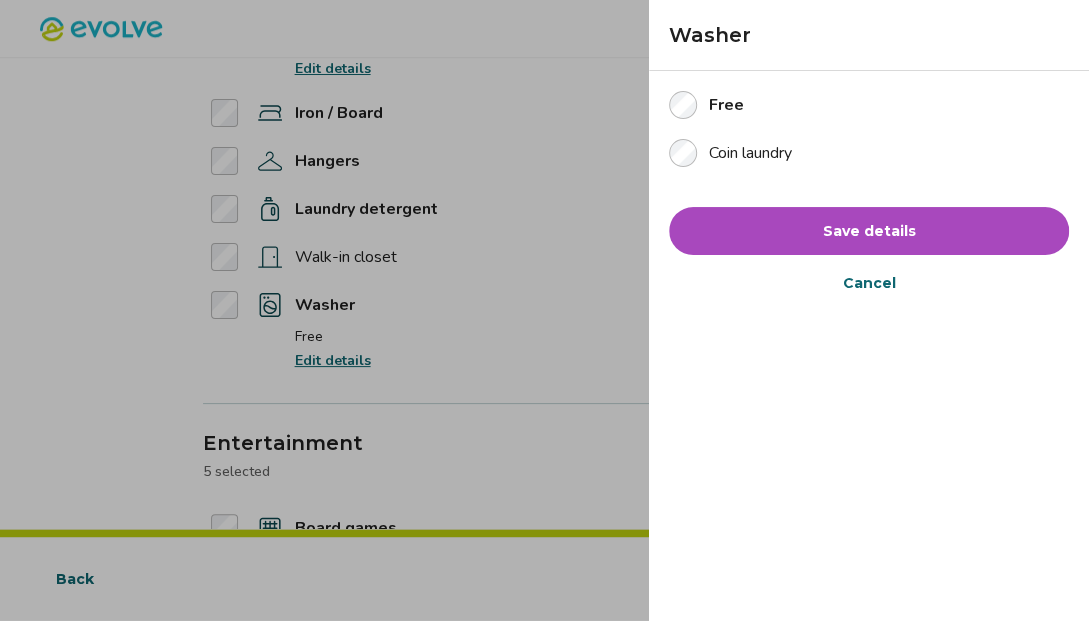 click on "Save details" at bounding box center (869, 231) 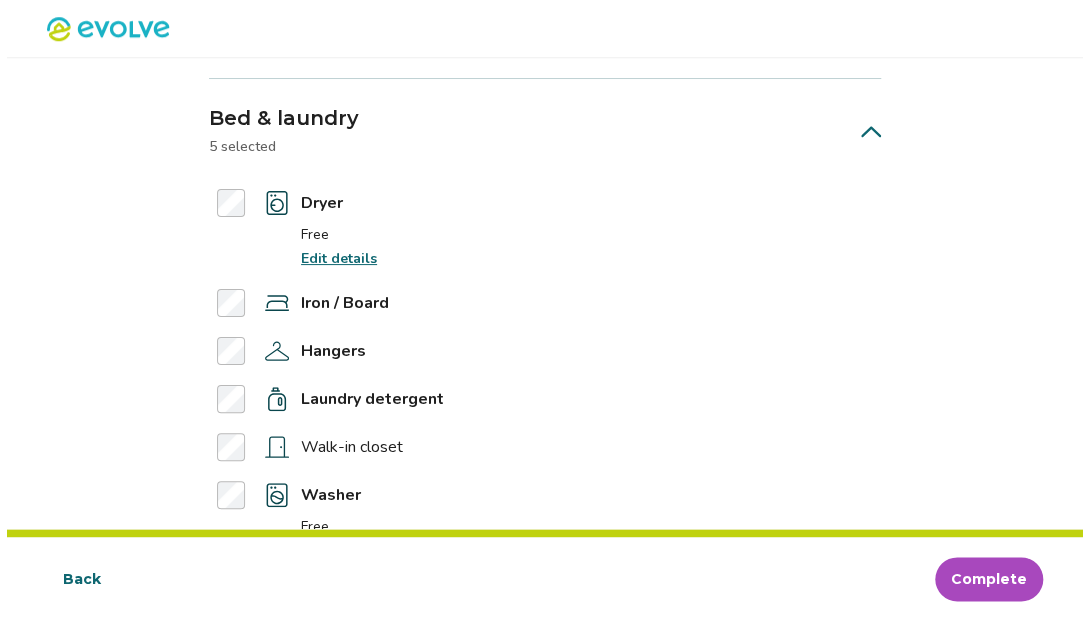 scroll, scrollTop: 646, scrollLeft: 0, axis: vertical 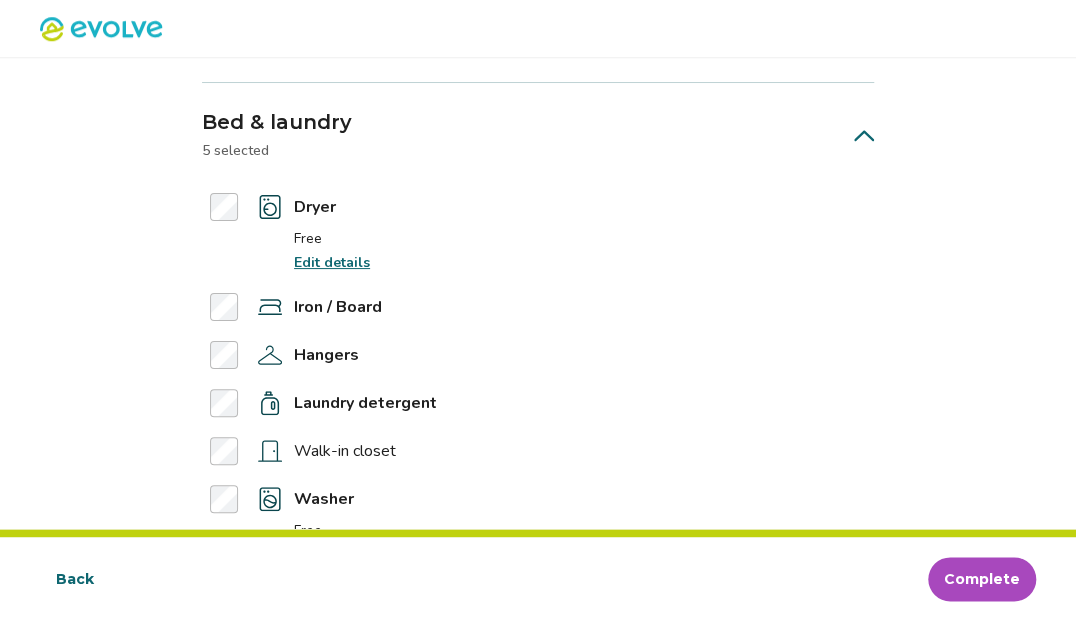 click on "Free" at bounding box center (332, 239) 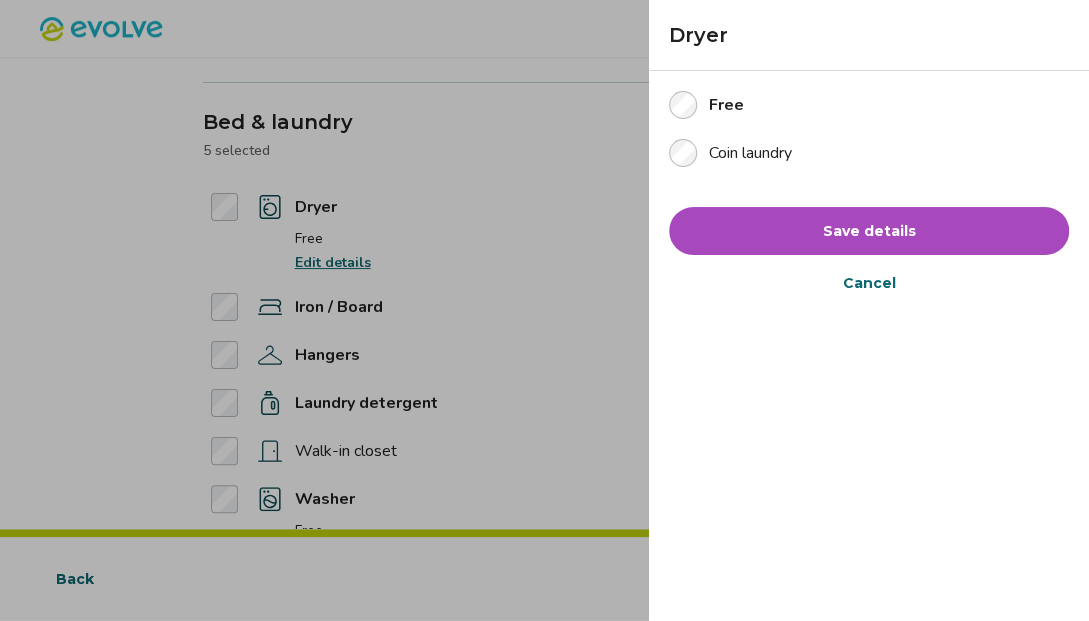click on "Save details" at bounding box center (869, 231) 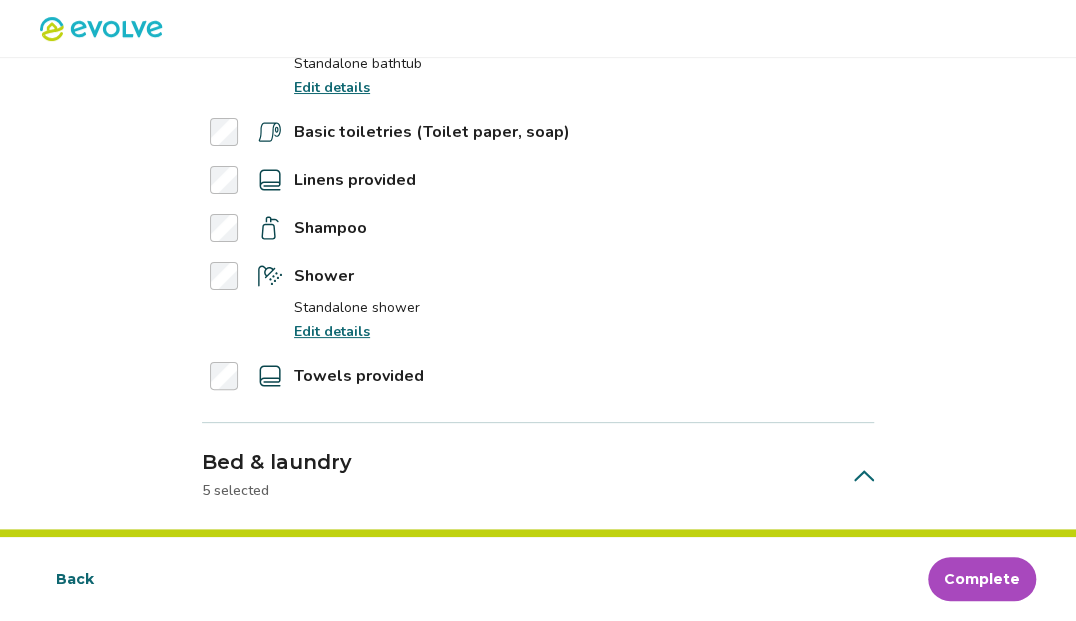 scroll, scrollTop: 295, scrollLeft: 0, axis: vertical 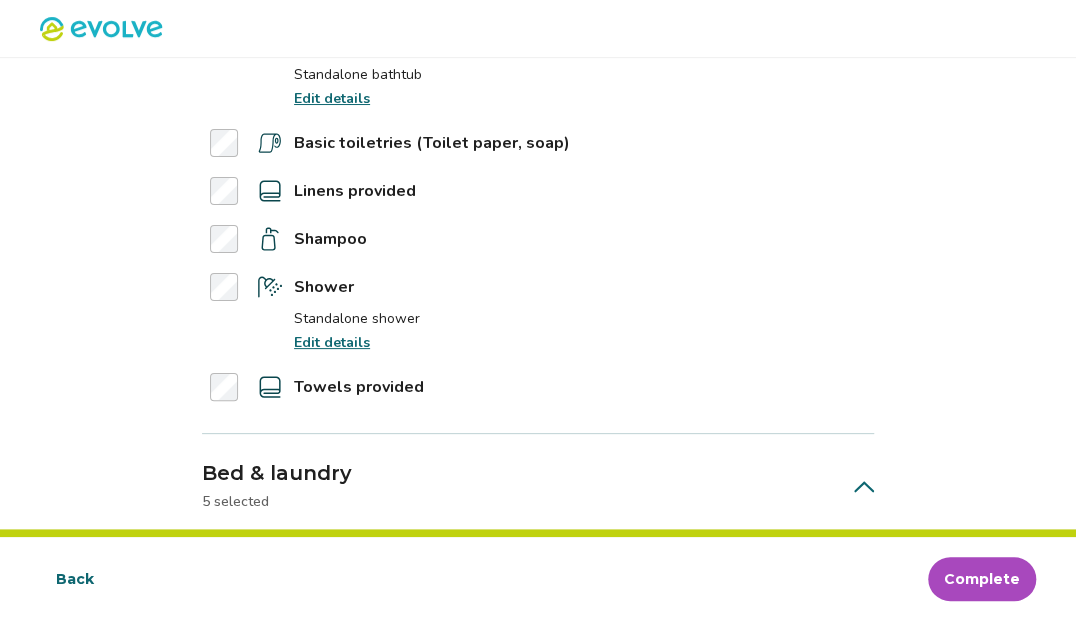 drag, startPoint x: 341, startPoint y: 372, endPoint x: 320, endPoint y: 340, distance: 38.27532 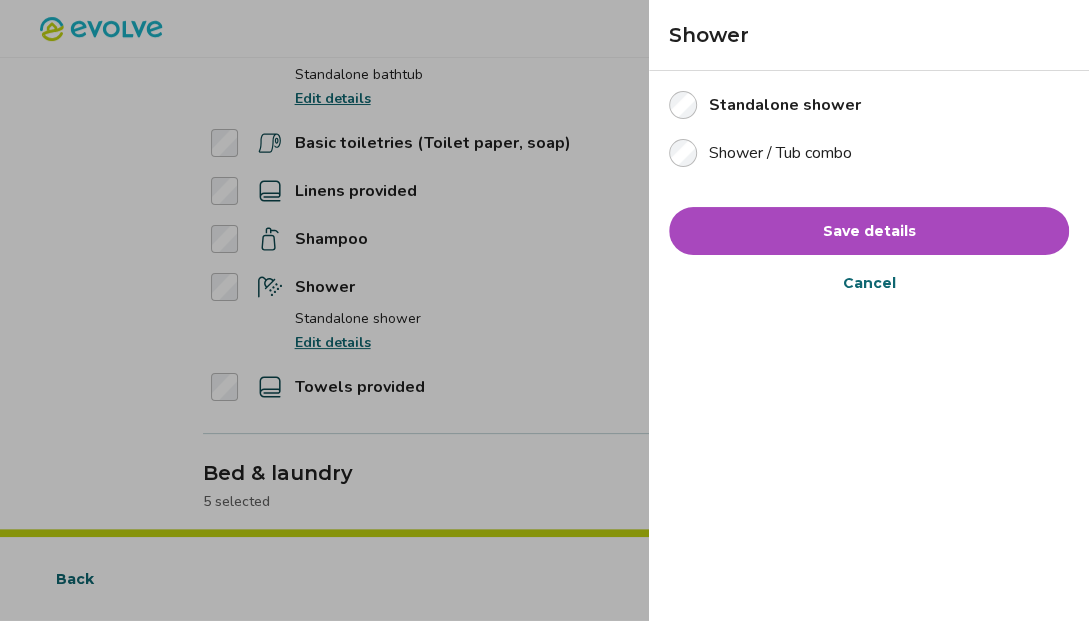 click on "Save details" at bounding box center (869, 231) 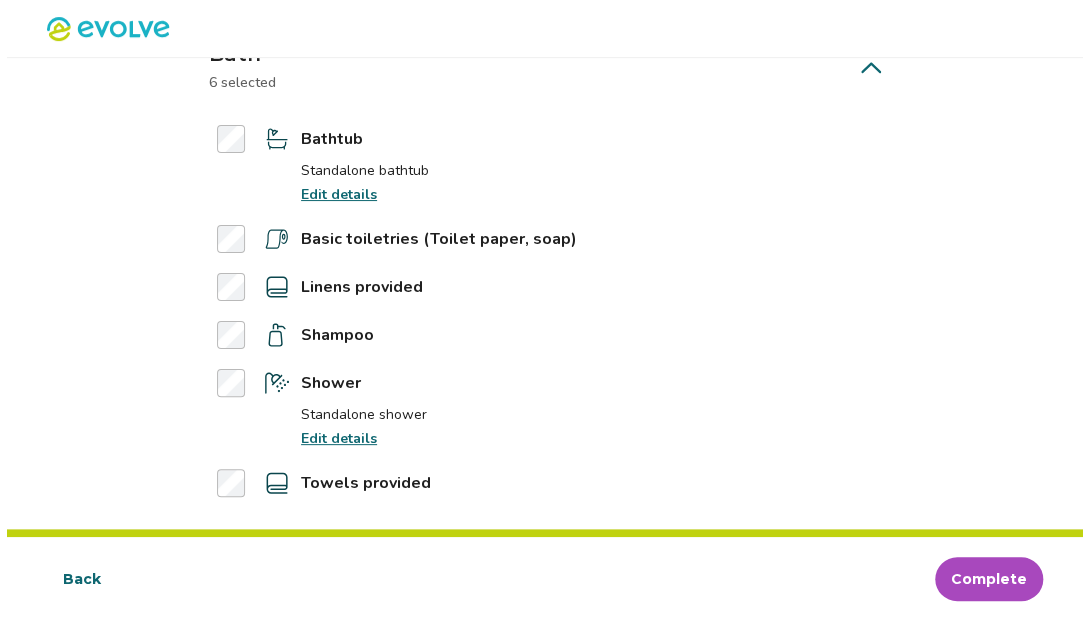 scroll, scrollTop: 196, scrollLeft: 0, axis: vertical 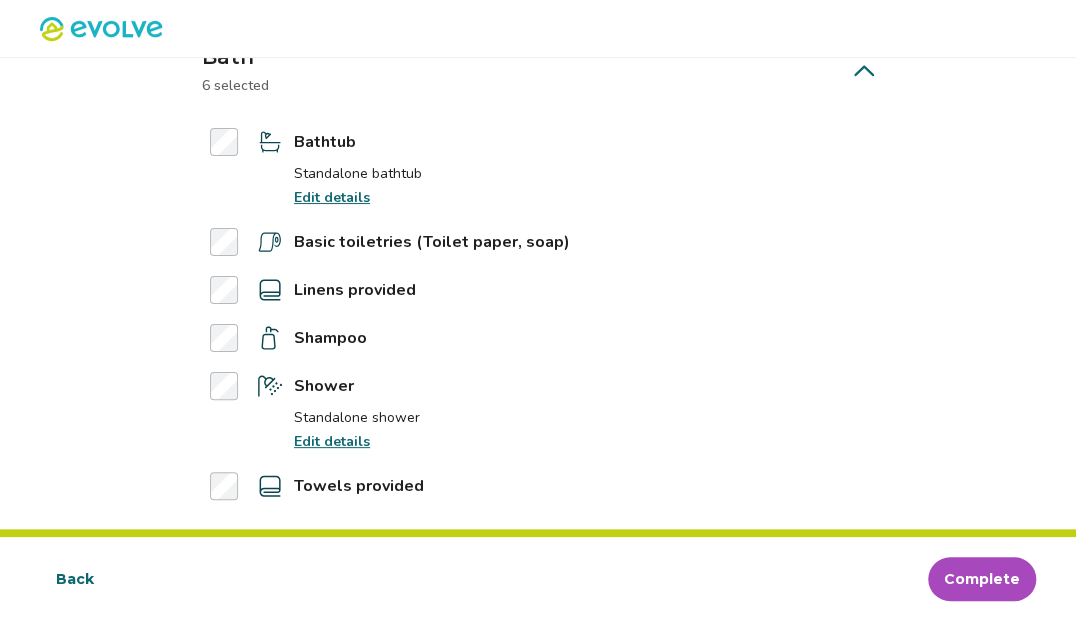 click on "Edit details" at bounding box center (332, 197) 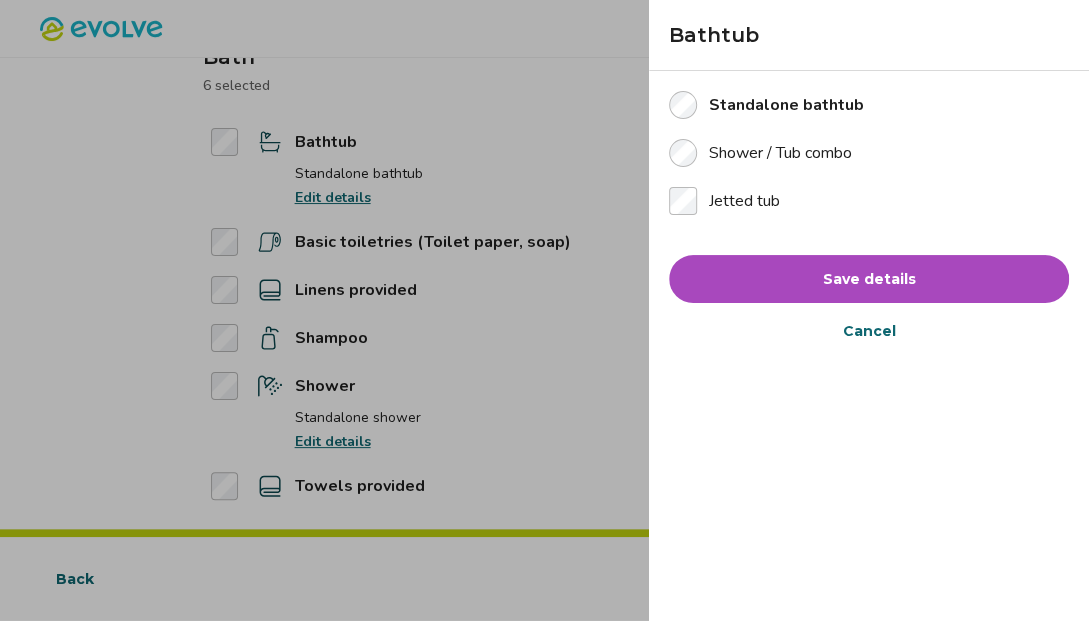 click on "Save details" at bounding box center [869, 279] 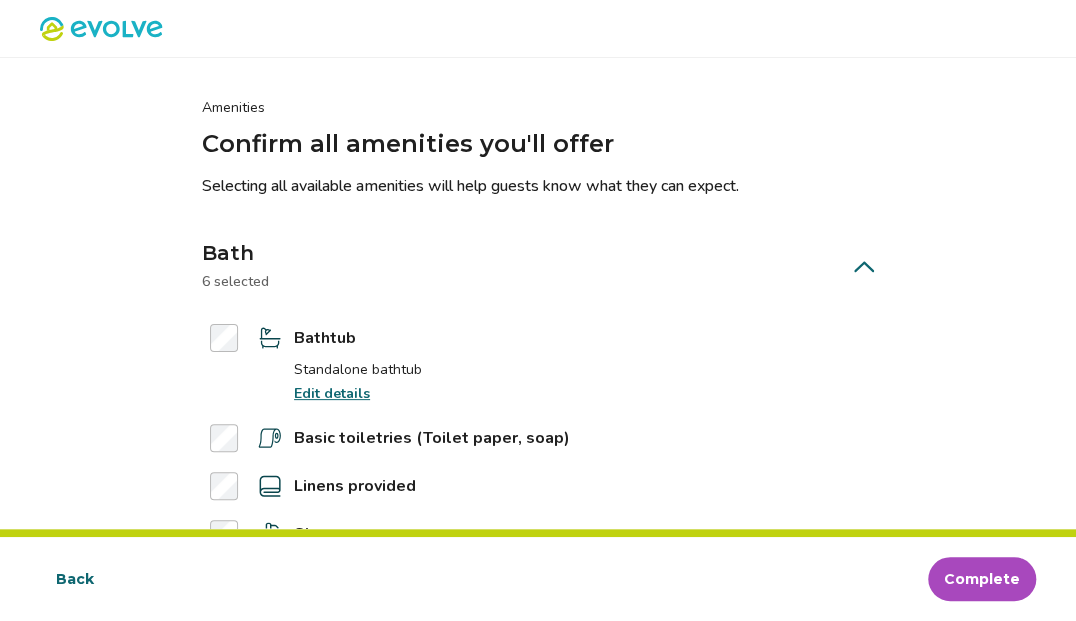 scroll, scrollTop: 0, scrollLeft: 0, axis: both 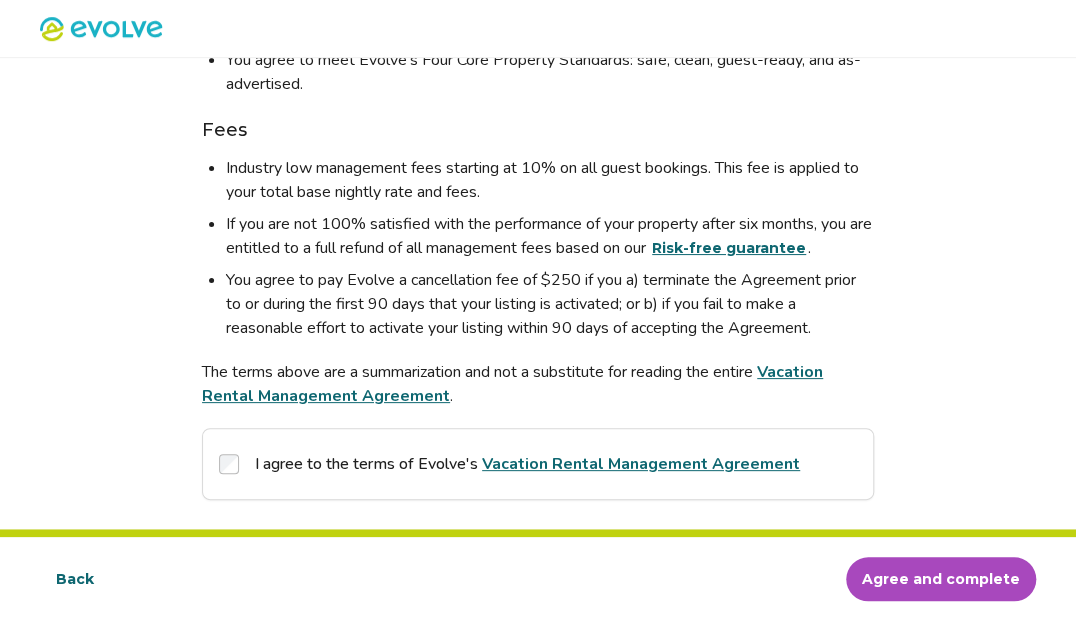 click on "Vacation Rental Management Agreement" at bounding box center (512, 384) 